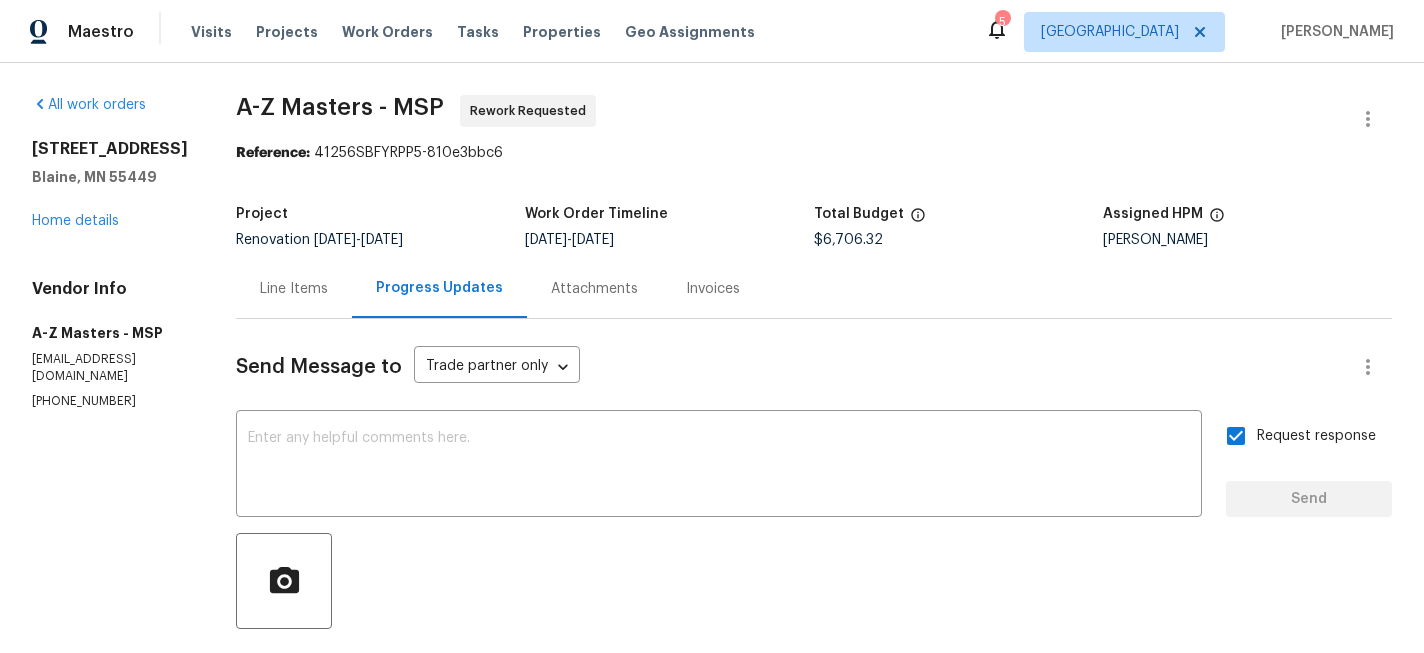 scroll, scrollTop: 0, scrollLeft: 0, axis: both 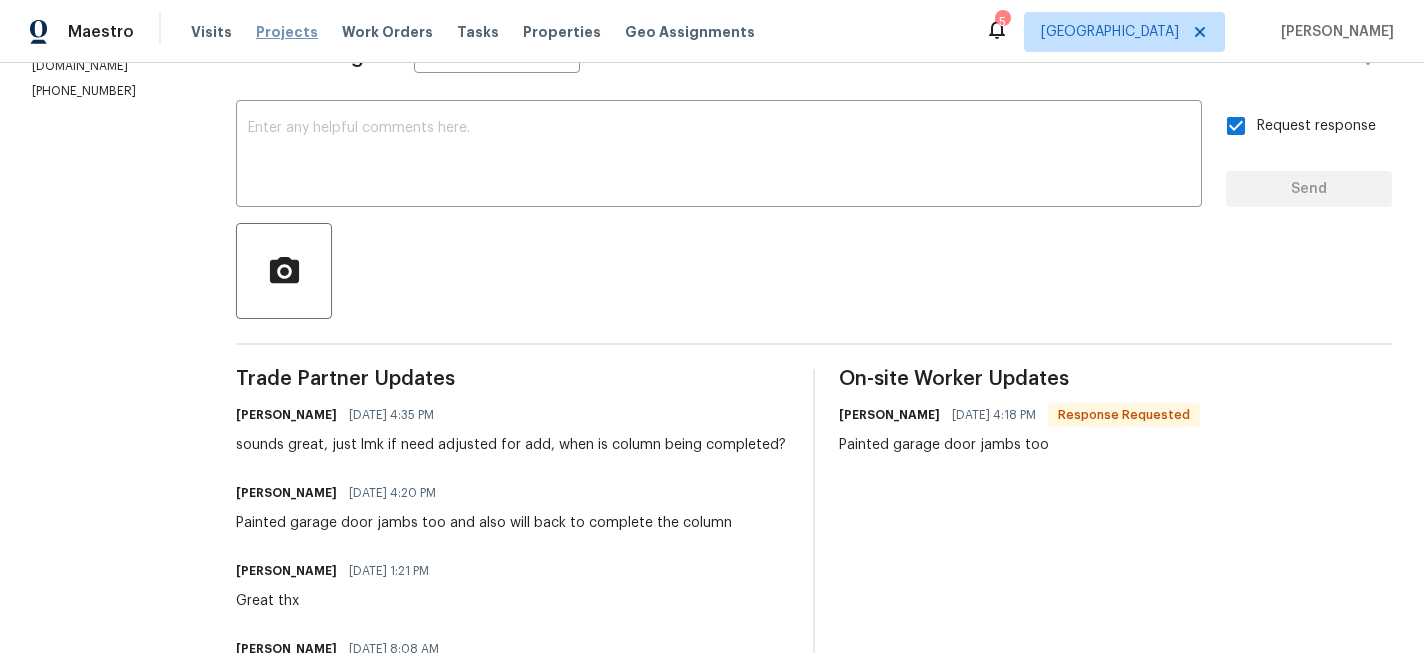 click on "Projects" at bounding box center [287, 32] 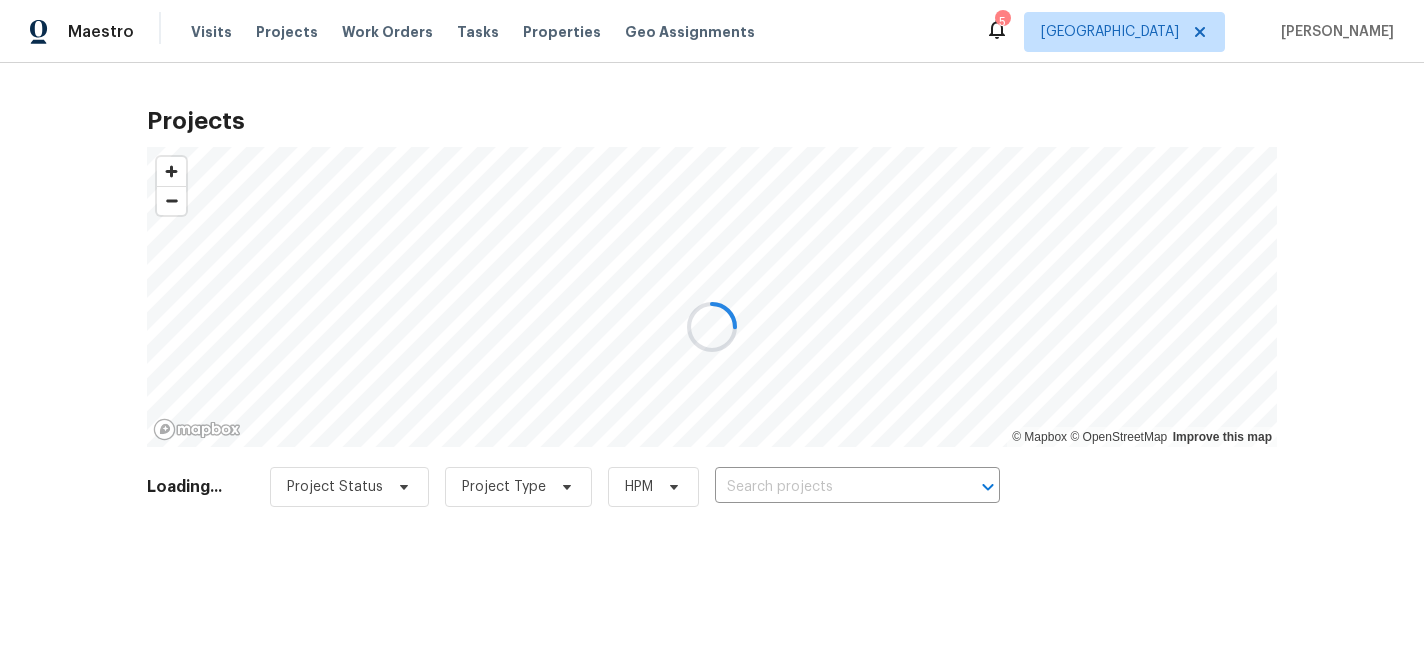 click at bounding box center (712, 326) 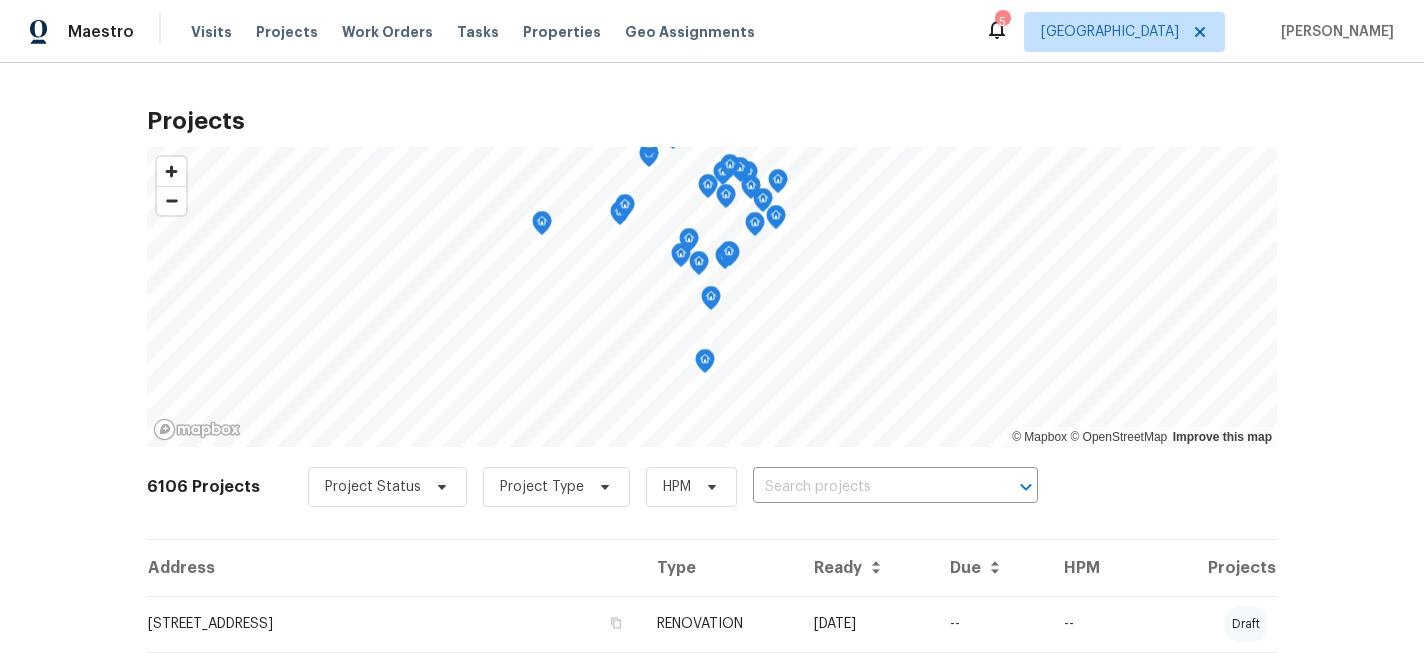 click on "Projects" at bounding box center [287, 32] 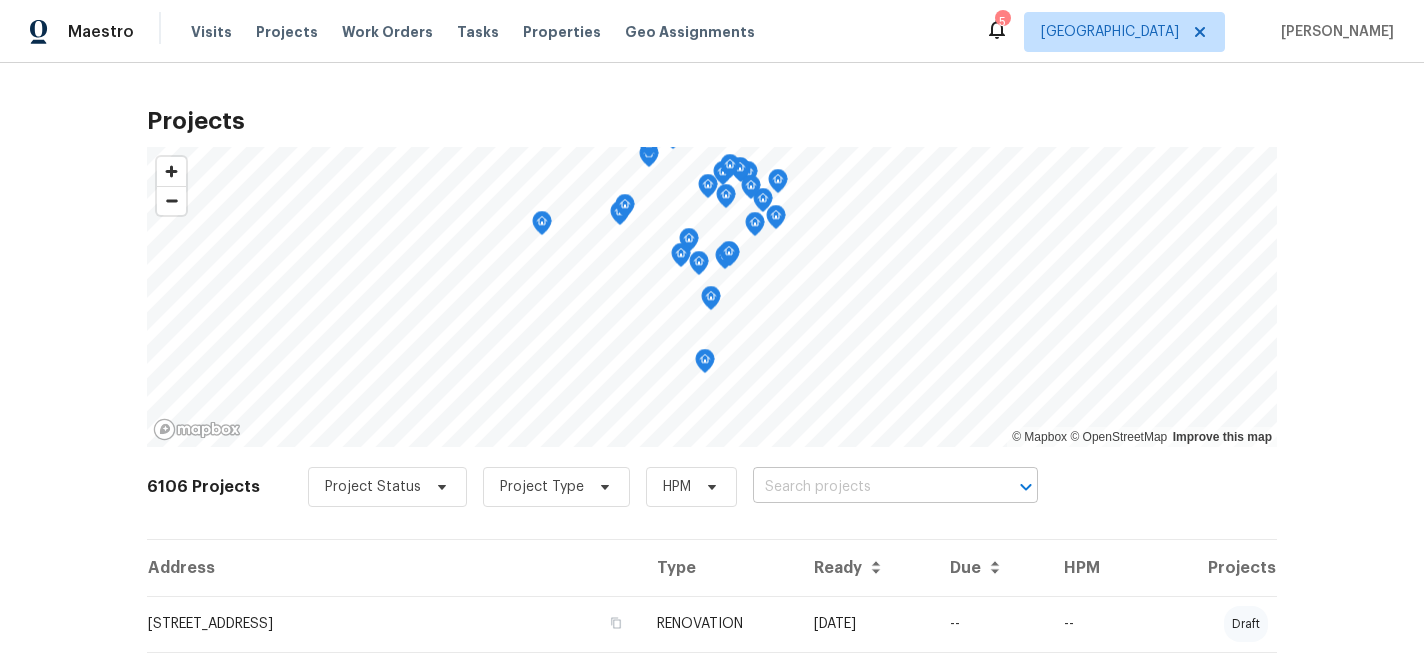 click at bounding box center [867, 487] 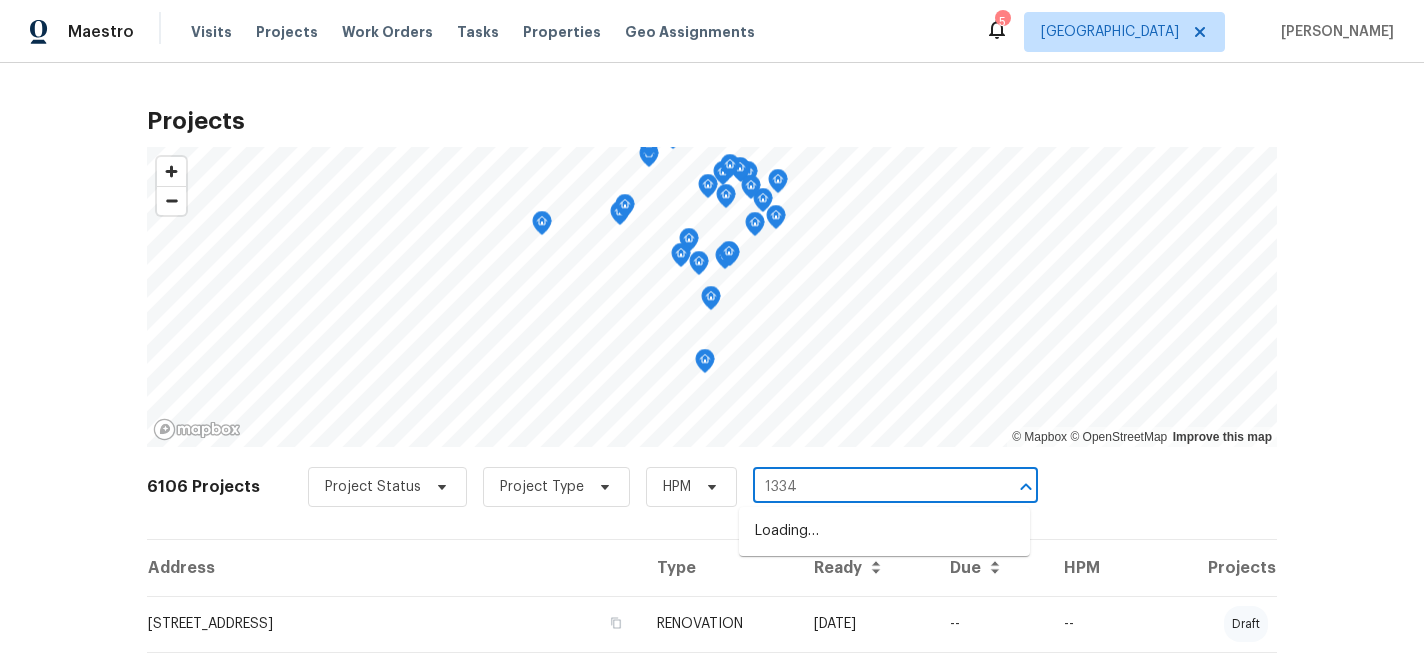 type on "13343" 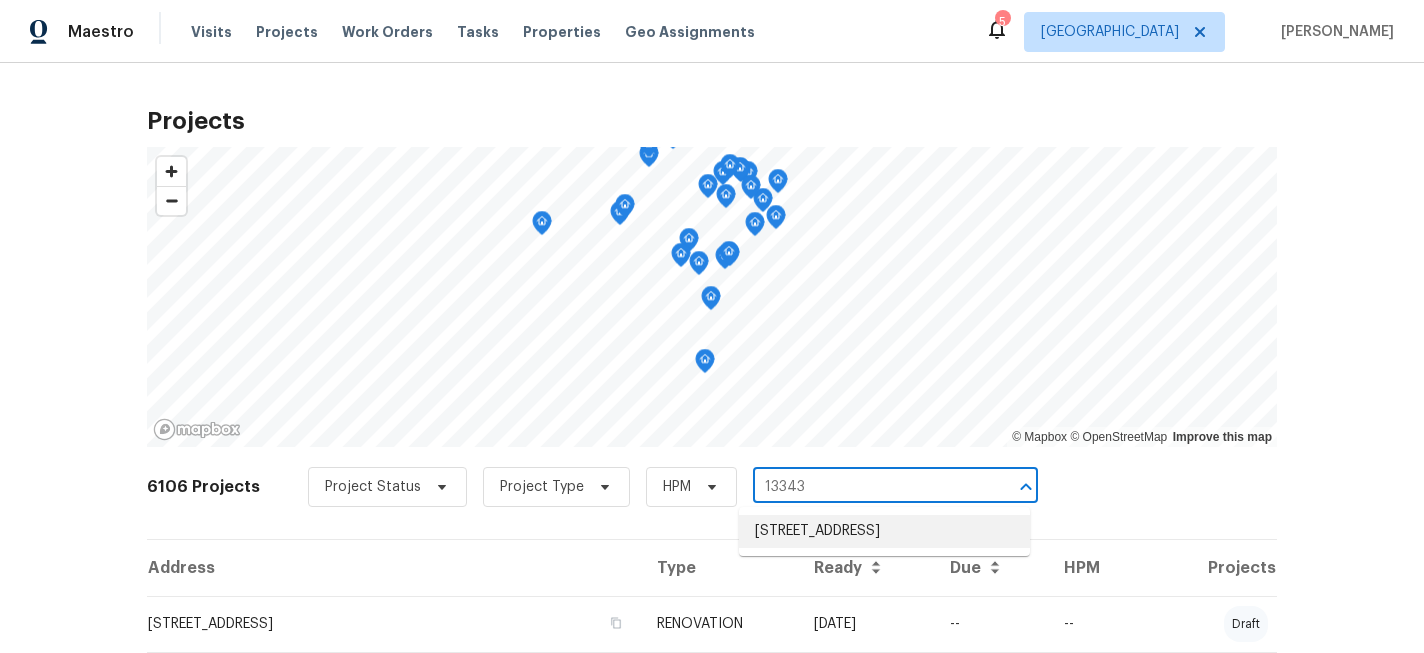 click on "[STREET_ADDRESS]" at bounding box center [884, 531] 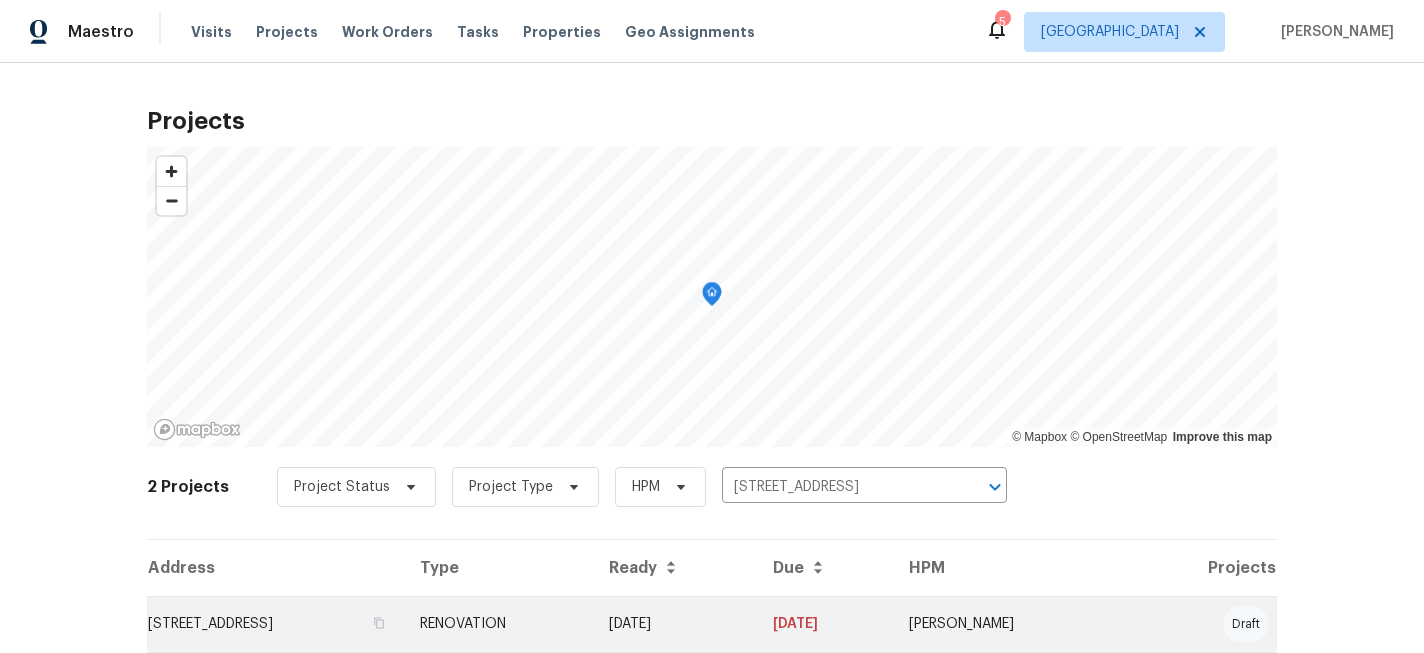click on "[STREET_ADDRESS]" at bounding box center (275, 624) 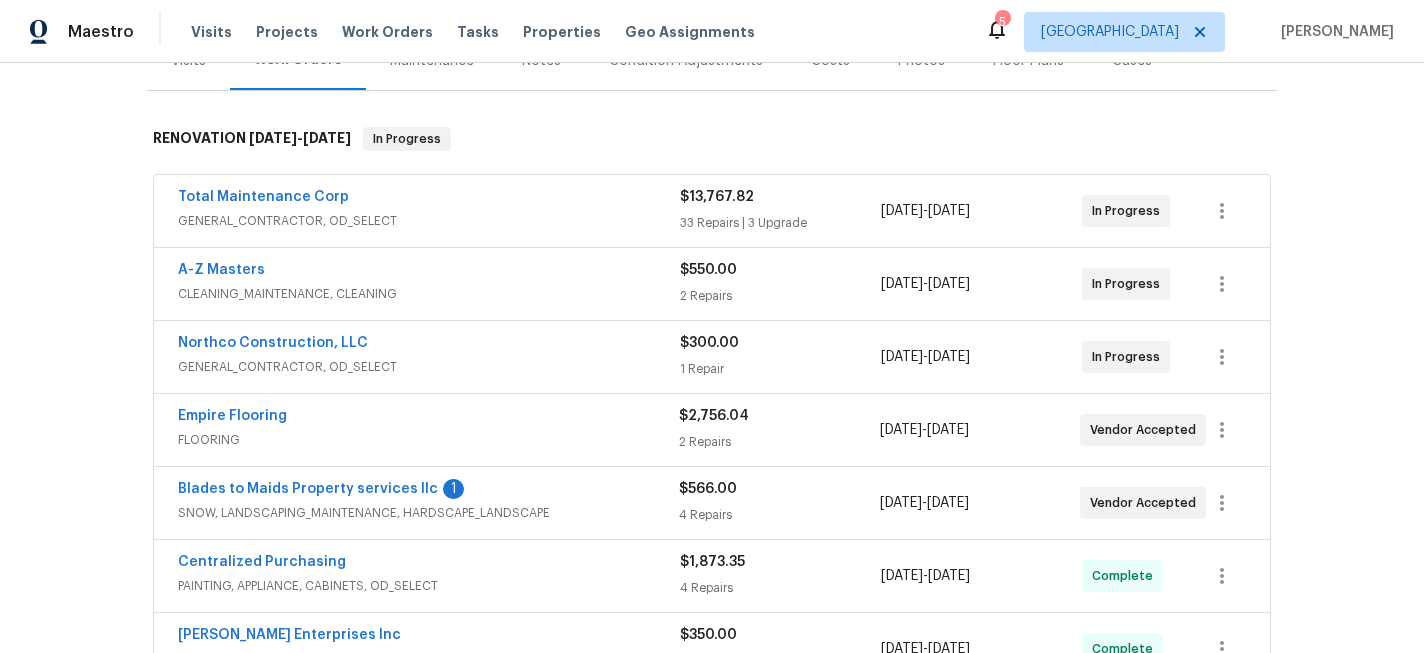 scroll, scrollTop: 288, scrollLeft: 0, axis: vertical 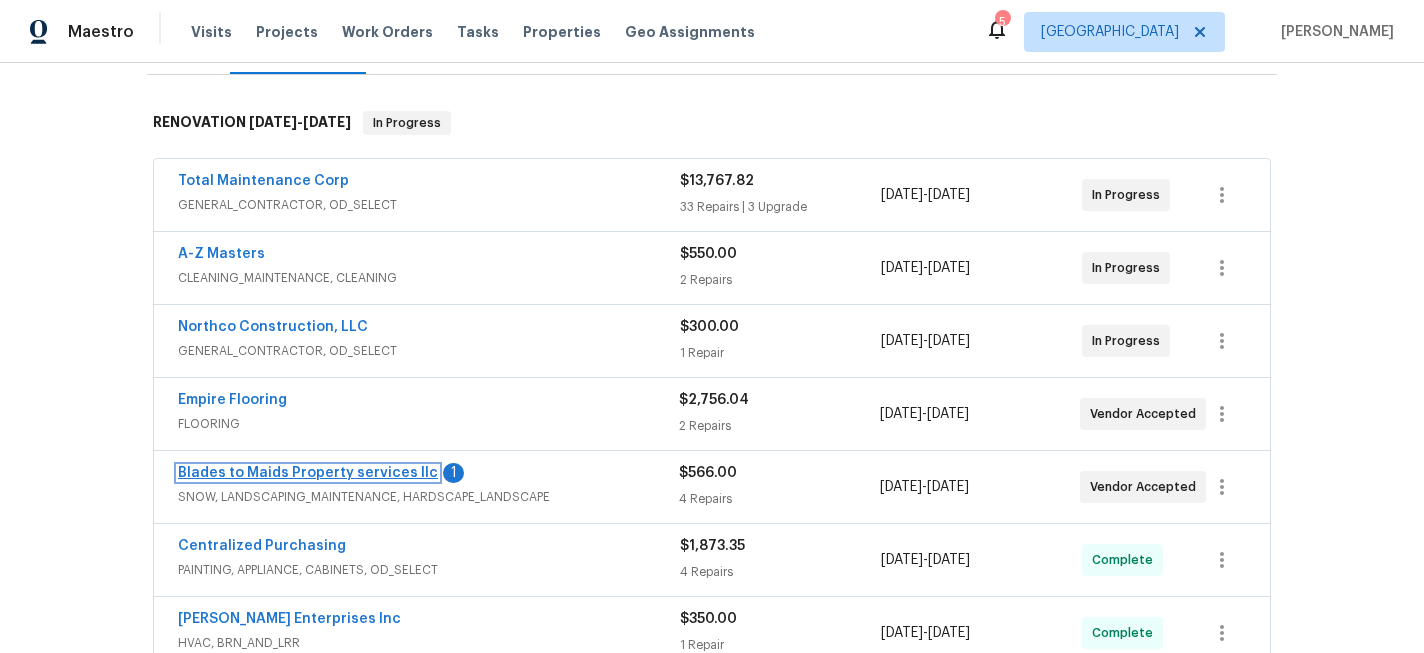 click on "Blades to Maids Property services llc" at bounding box center (308, 473) 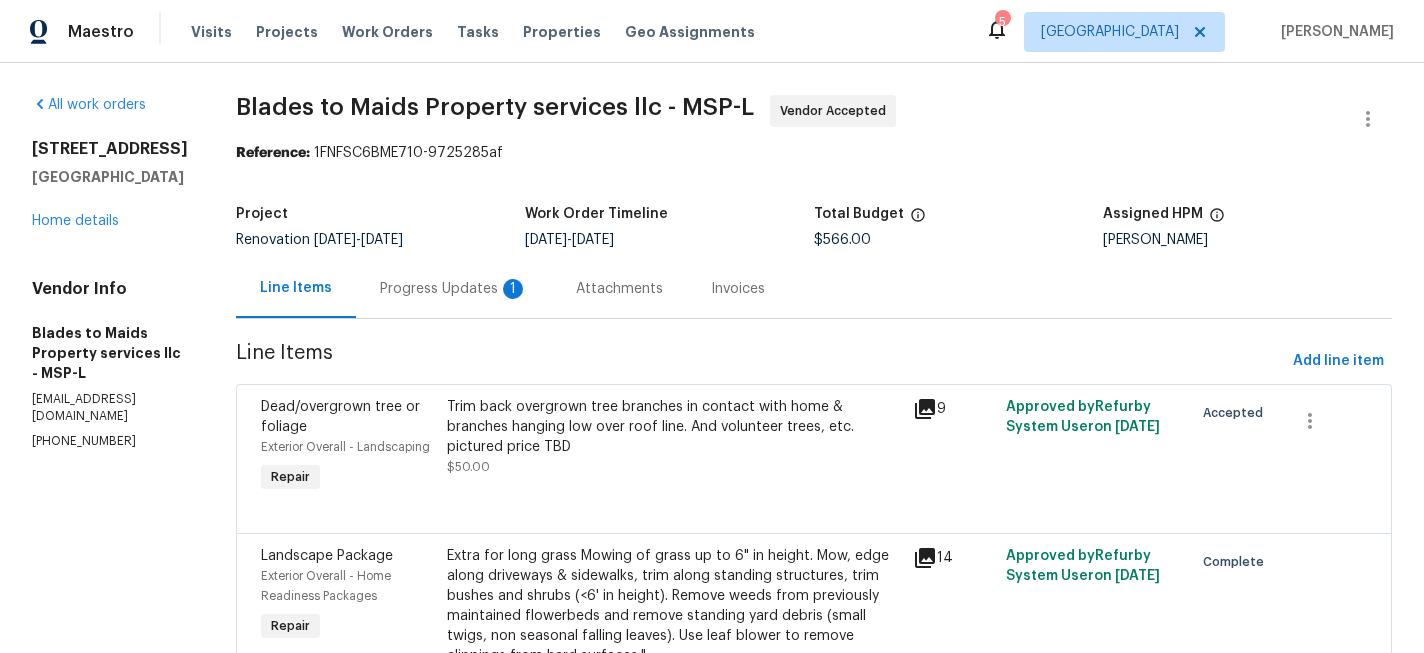 scroll, scrollTop: 194, scrollLeft: 0, axis: vertical 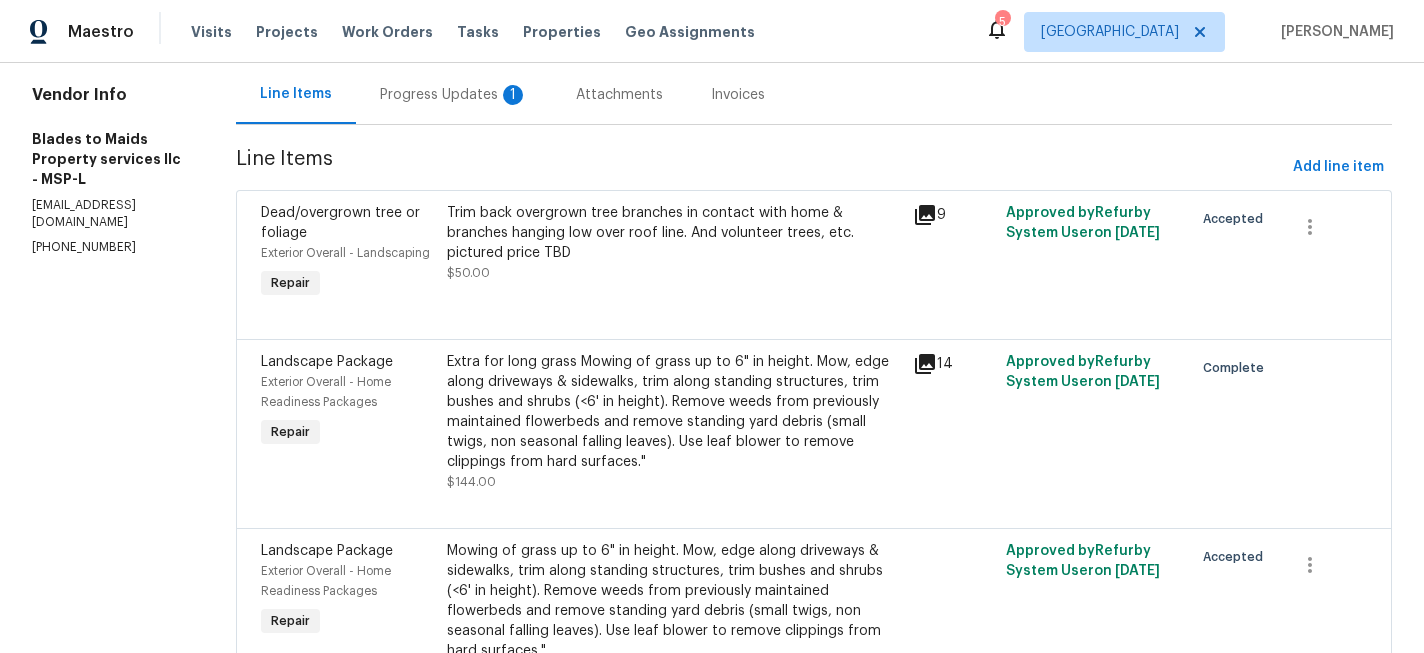 click on "Trim back overgrown tree branches in contact with home & branches hanging low over roof line. And volunteer trees, etc. pictured price TBD" at bounding box center [674, 233] 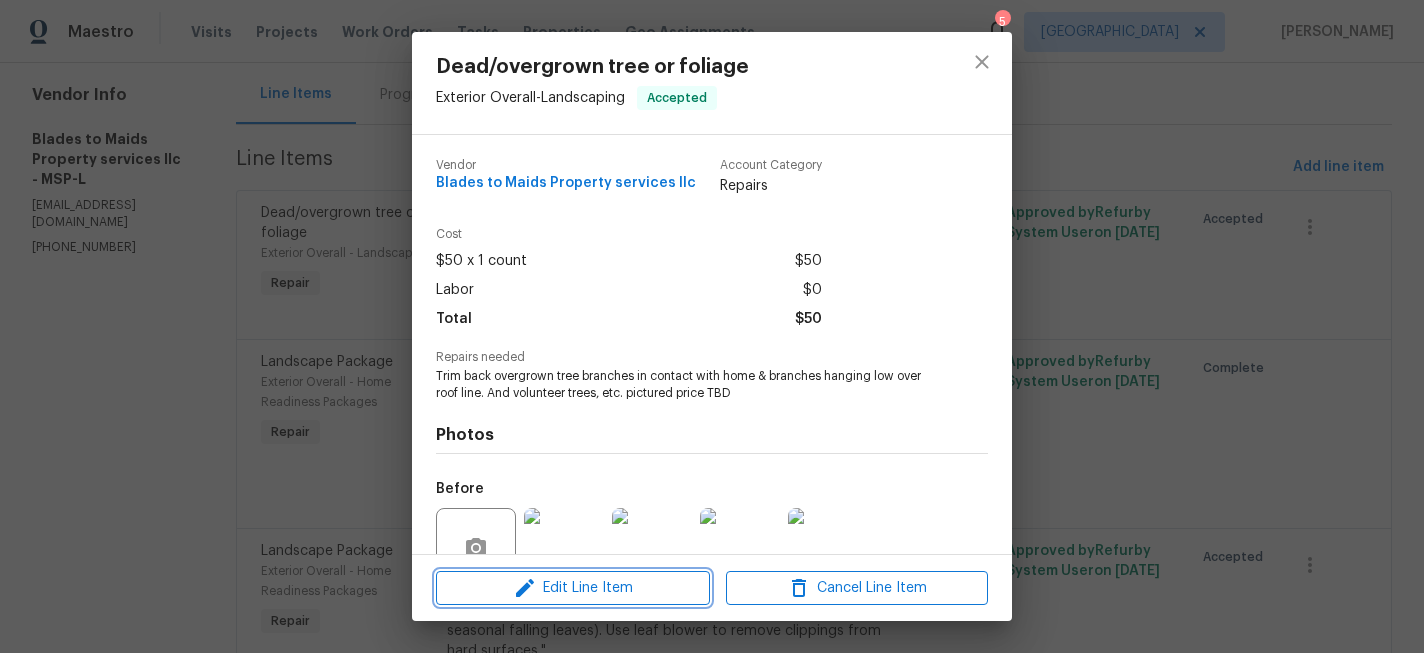 click on "Edit Line Item" at bounding box center [573, 588] 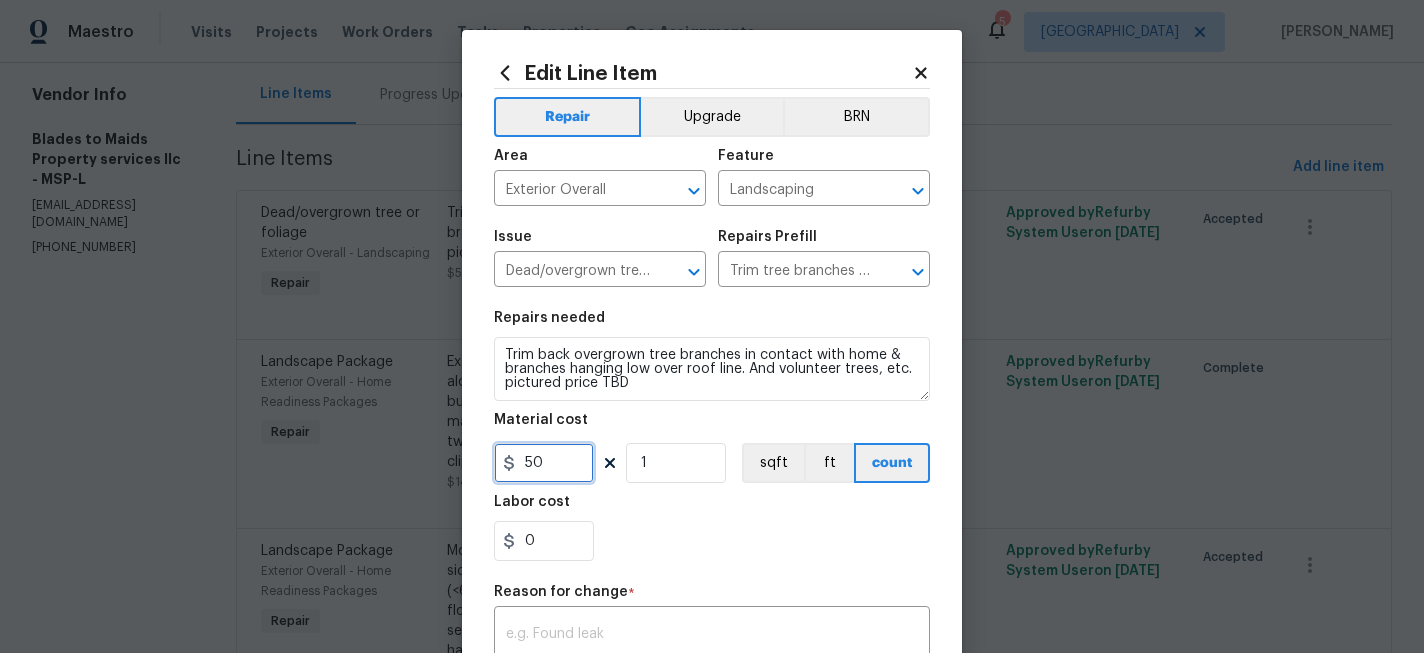 drag, startPoint x: 562, startPoint y: 472, endPoint x: 497, endPoint y: 472, distance: 65 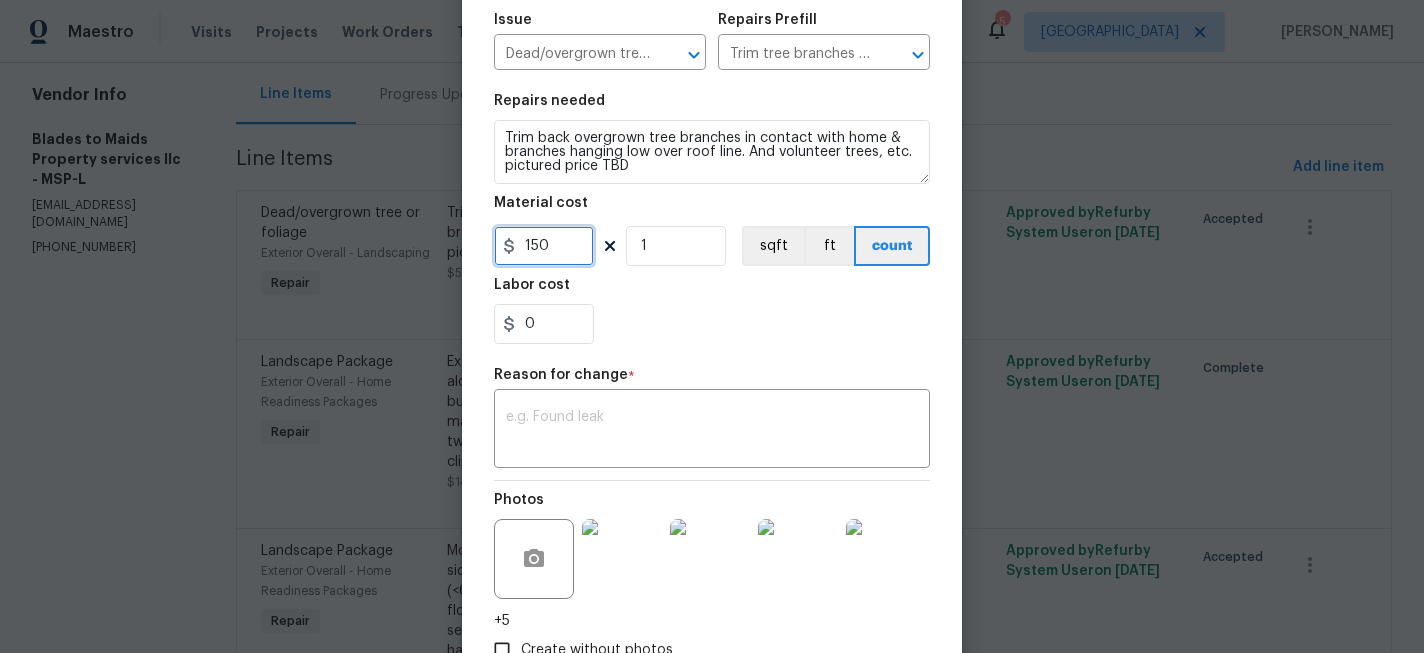 scroll, scrollTop: 257, scrollLeft: 0, axis: vertical 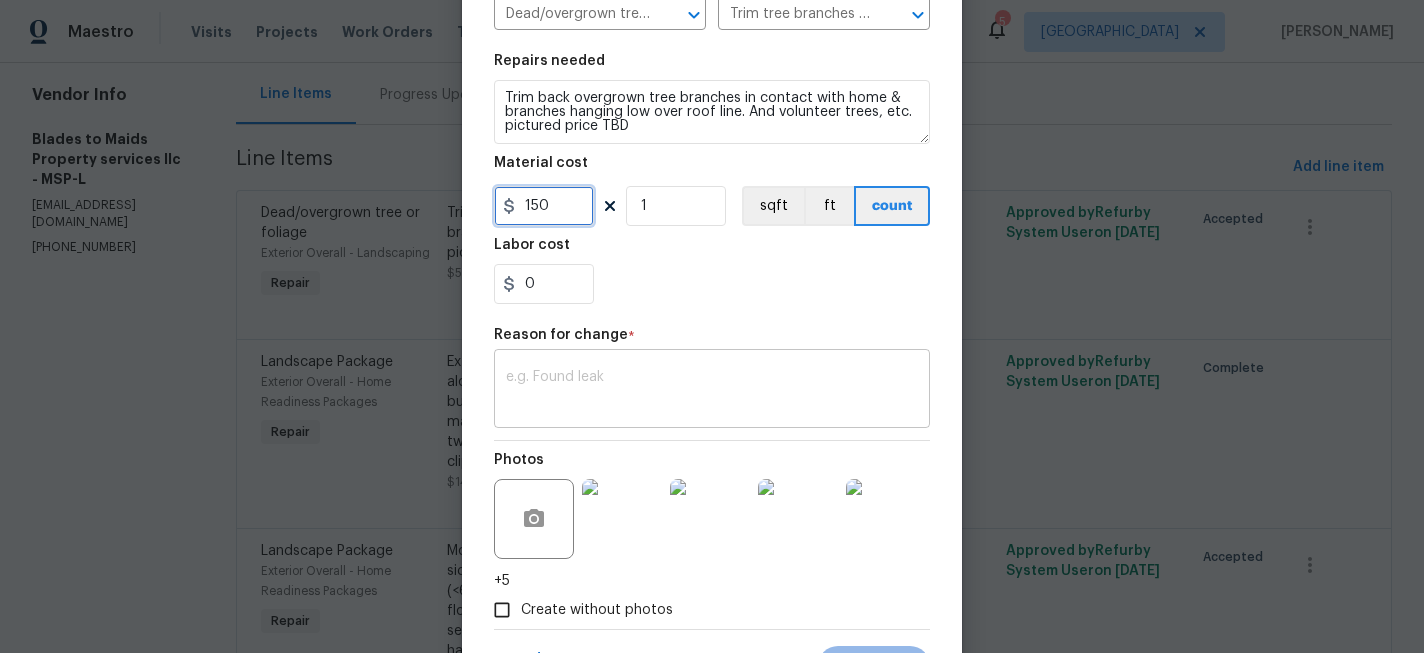 type on "150" 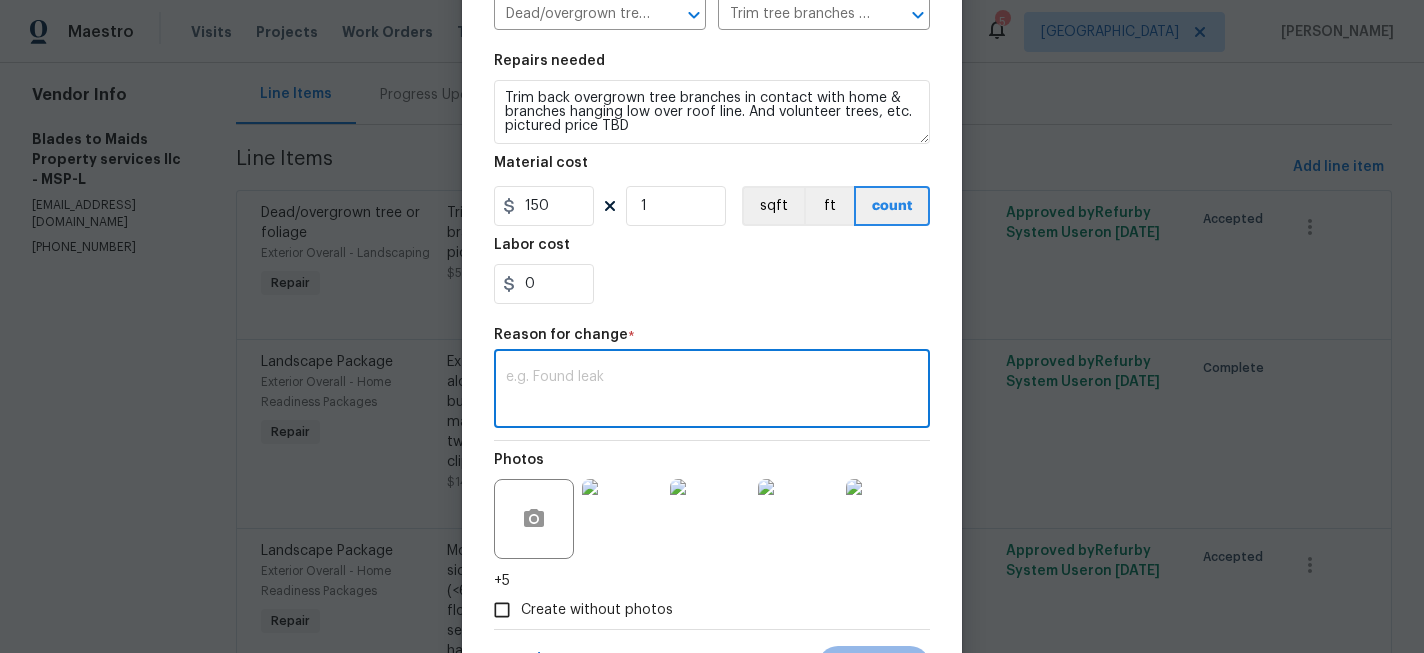 click at bounding box center (712, 391) 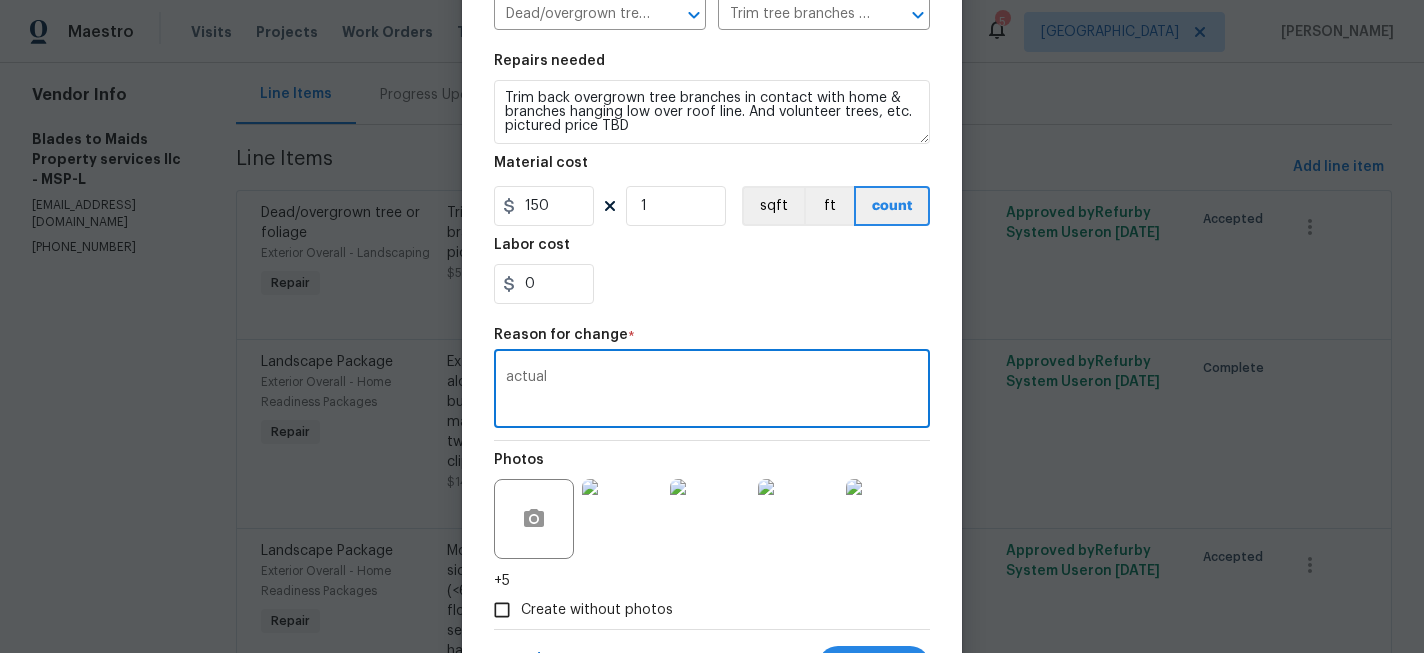 scroll, scrollTop: 353, scrollLeft: 0, axis: vertical 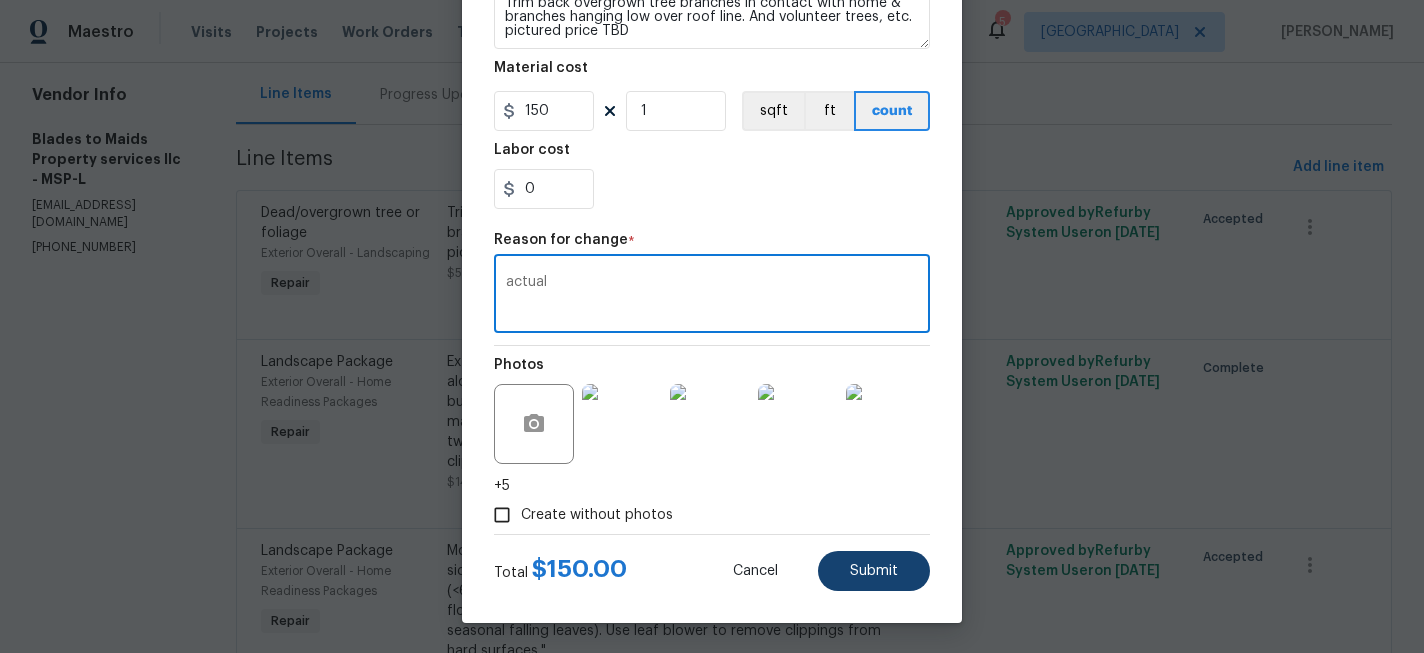 type on "actual" 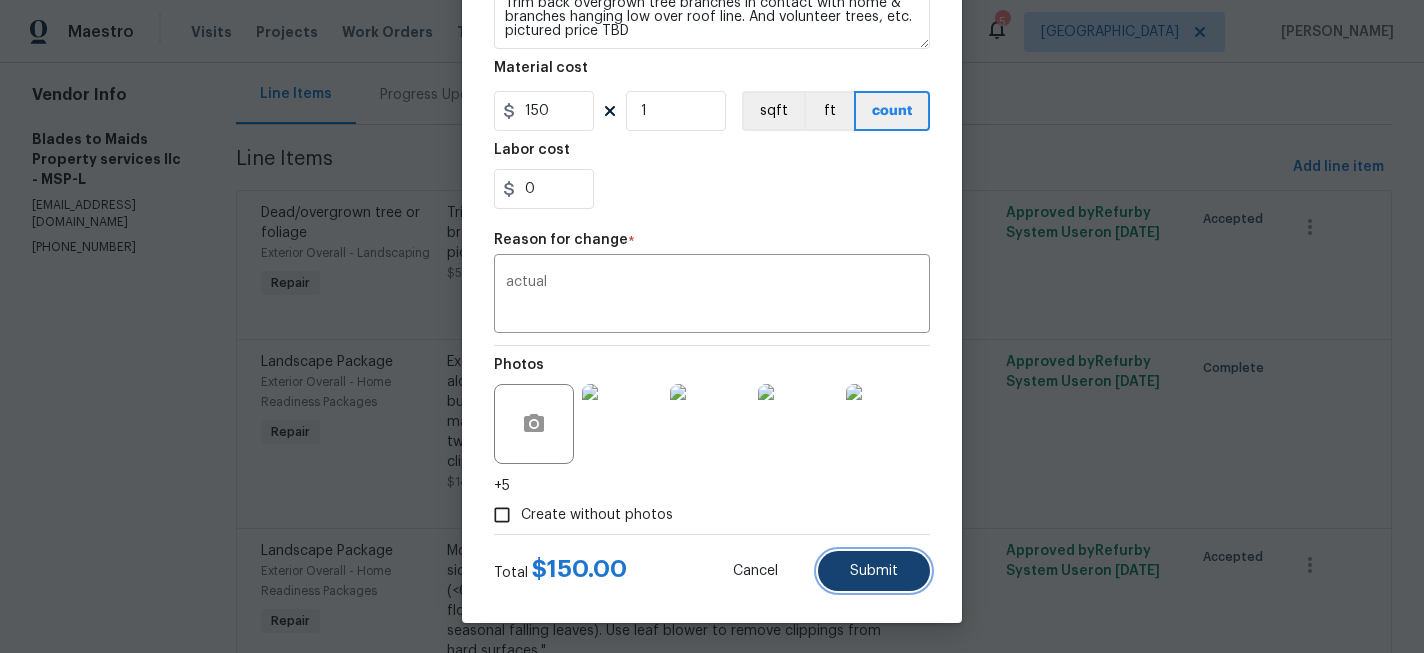 click on "Submit" at bounding box center [874, 571] 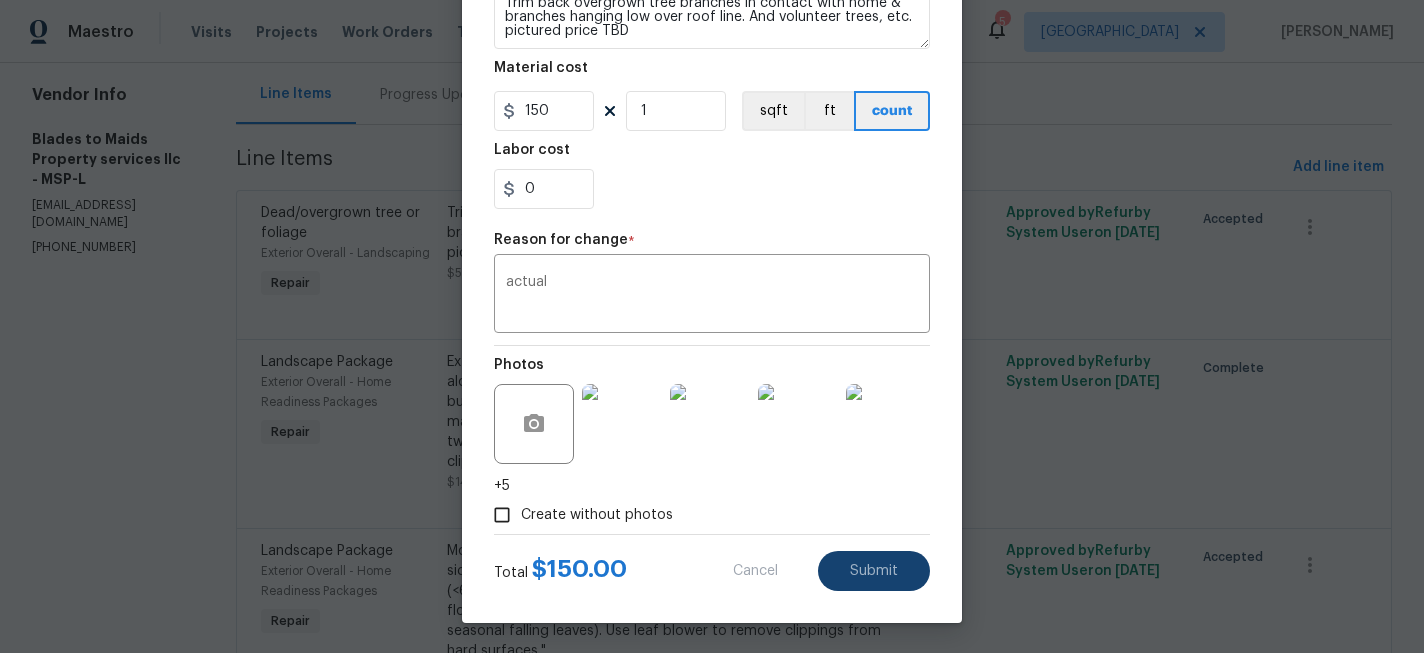 type on "50" 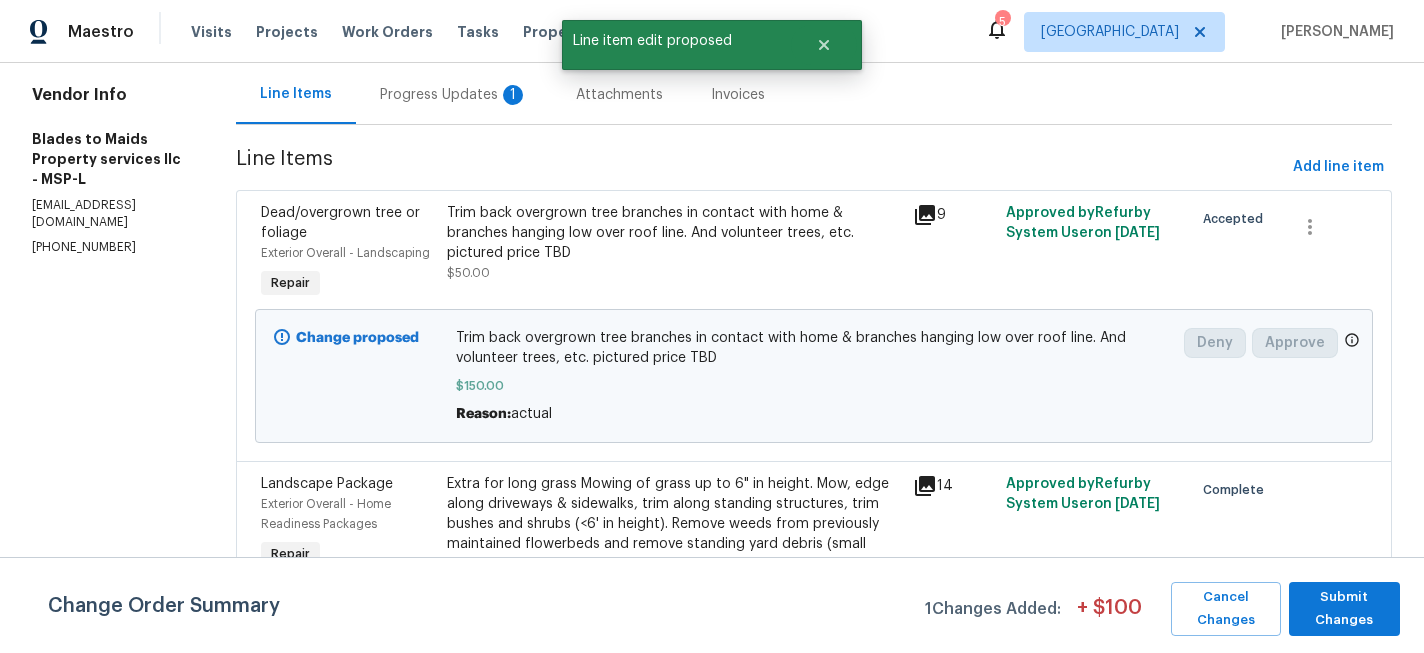 scroll, scrollTop: 0, scrollLeft: 0, axis: both 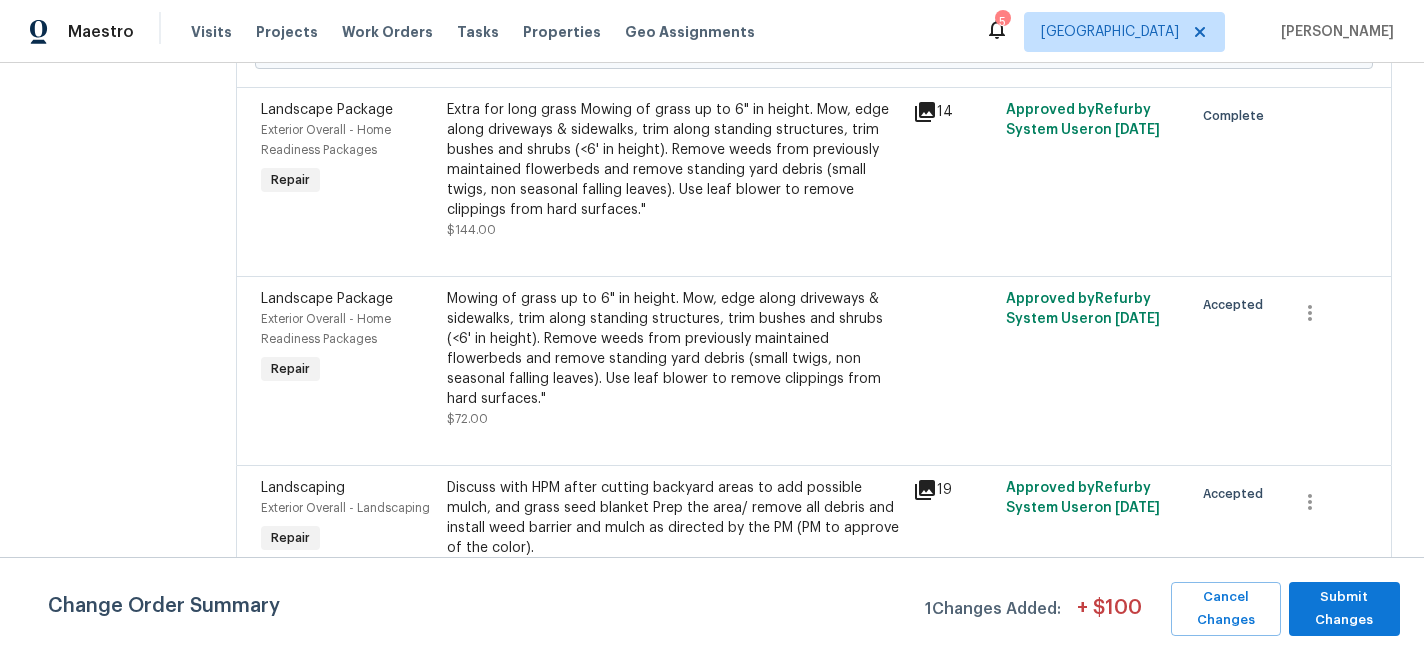 click on "Discuss with HPM after cutting backyard areas to add possible mulch, and grass seed blanket
Prep the area/ remove all debris and install weed barrier and mulch as directed by the PM (PM to approve of the color)." at bounding box center (674, 518) 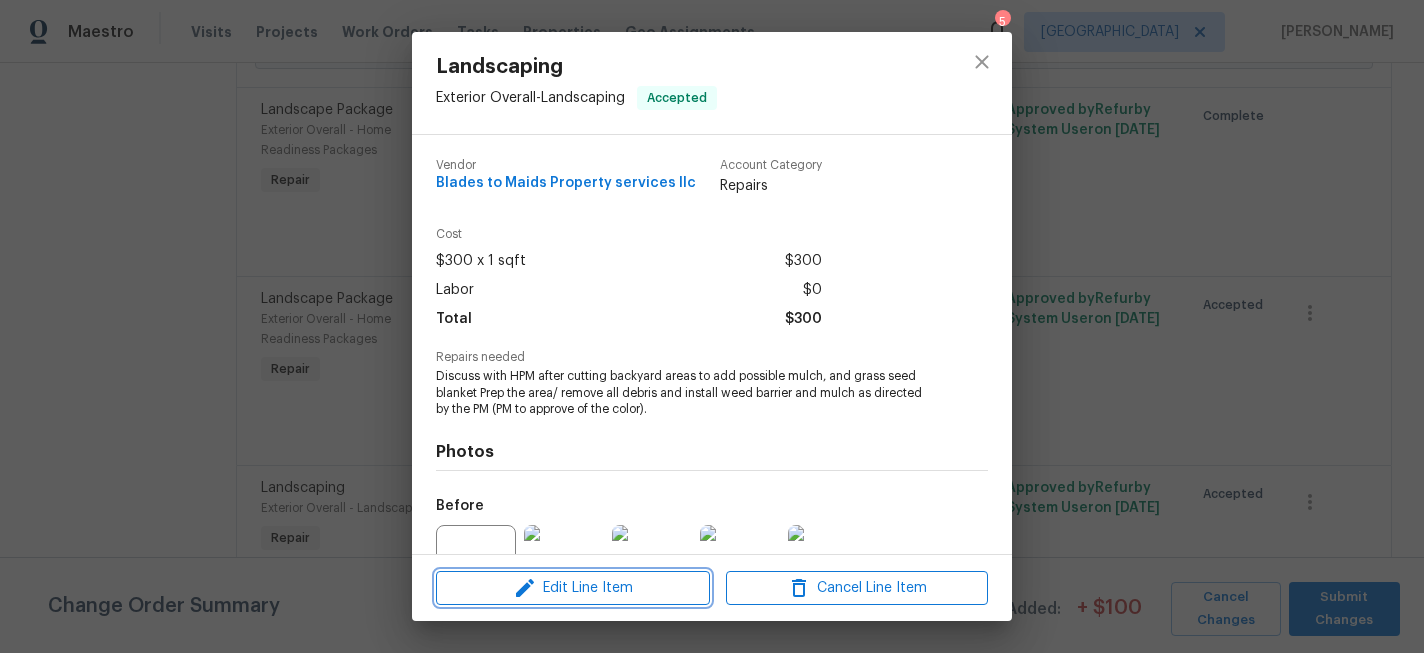 click on "Edit Line Item" at bounding box center (573, 588) 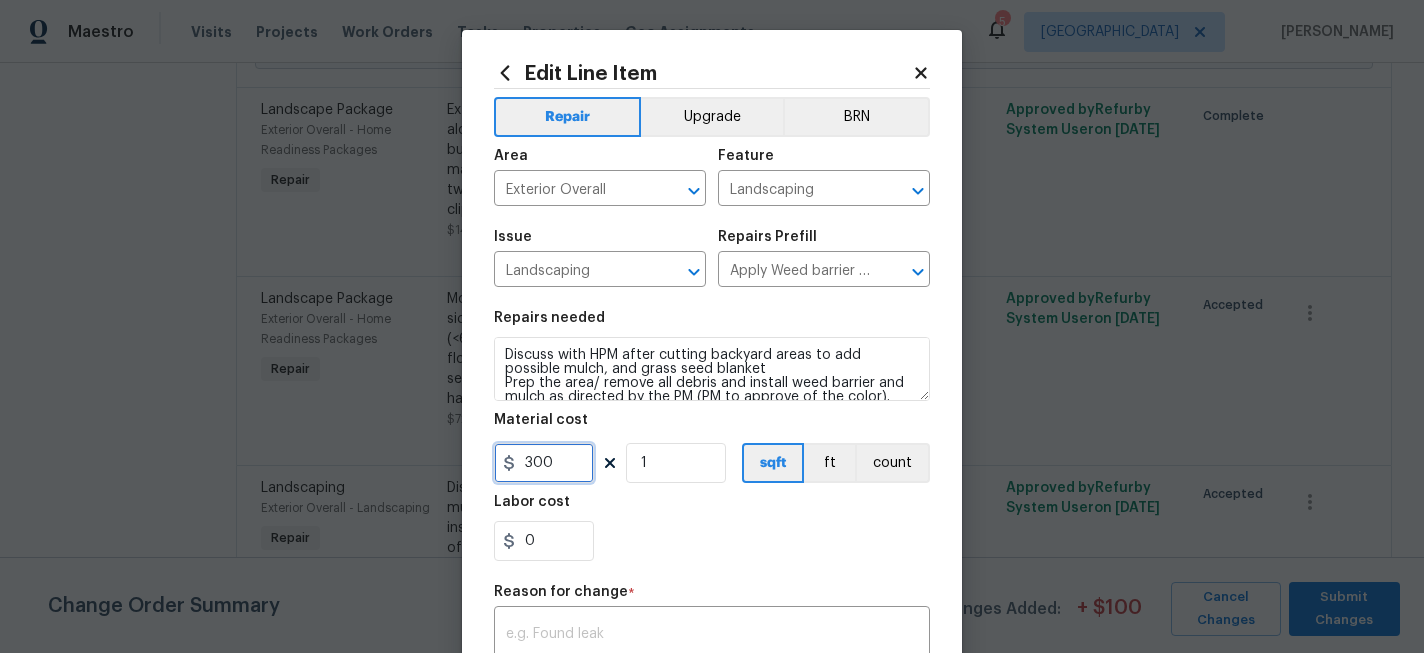 drag, startPoint x: 565, startPoint y: 459, endPoint x: 395, endPoint y: 464, distance: 170.07352 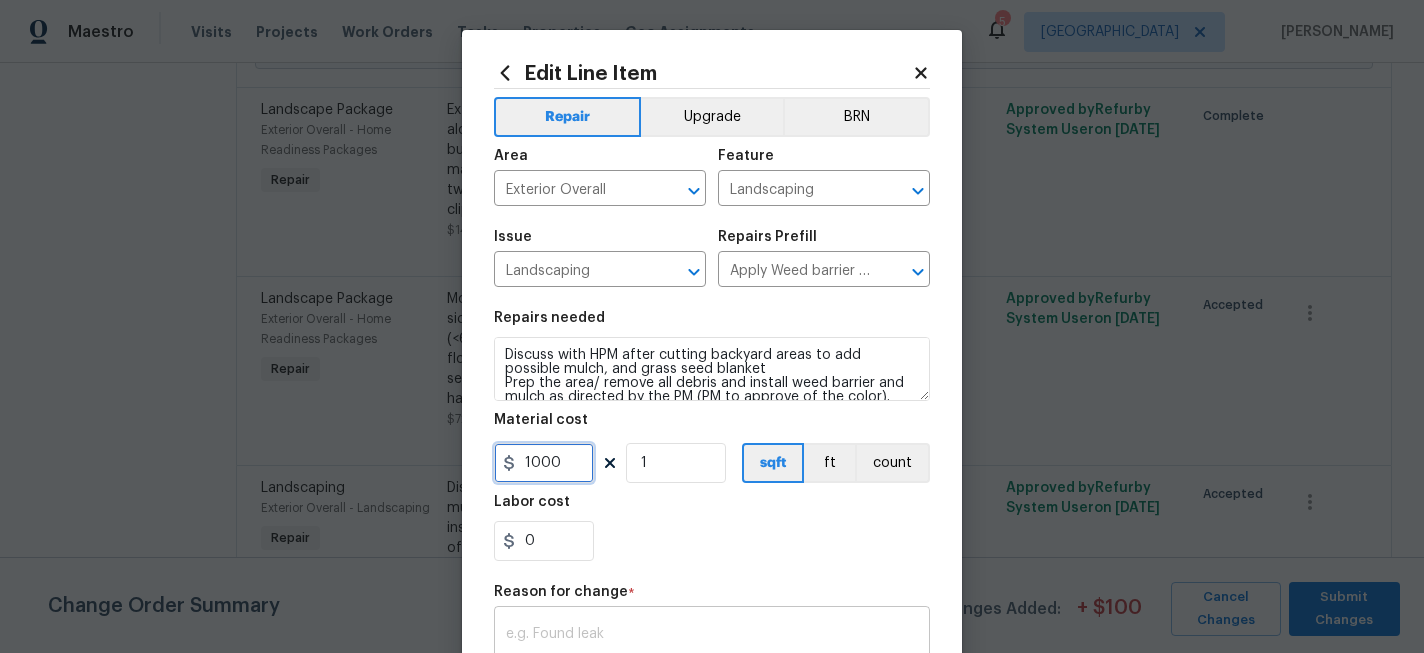 type on "1000" 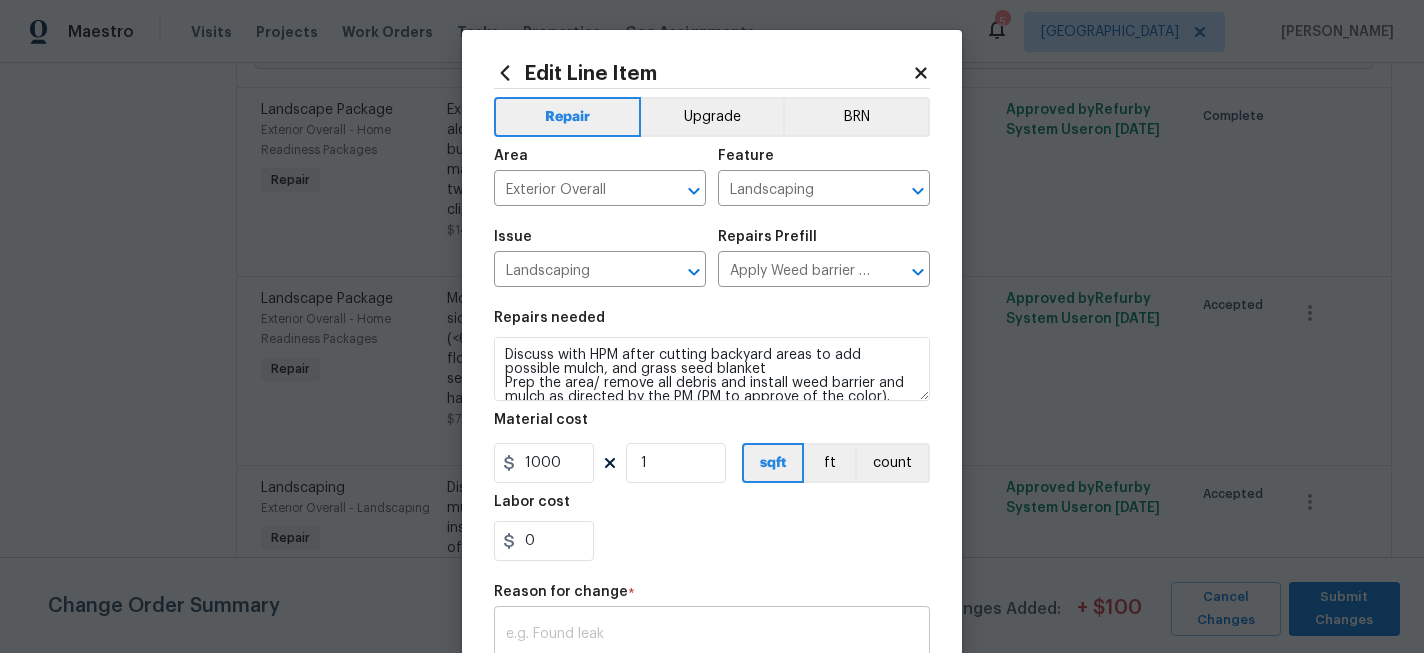 click at bounding box center (712, 648) 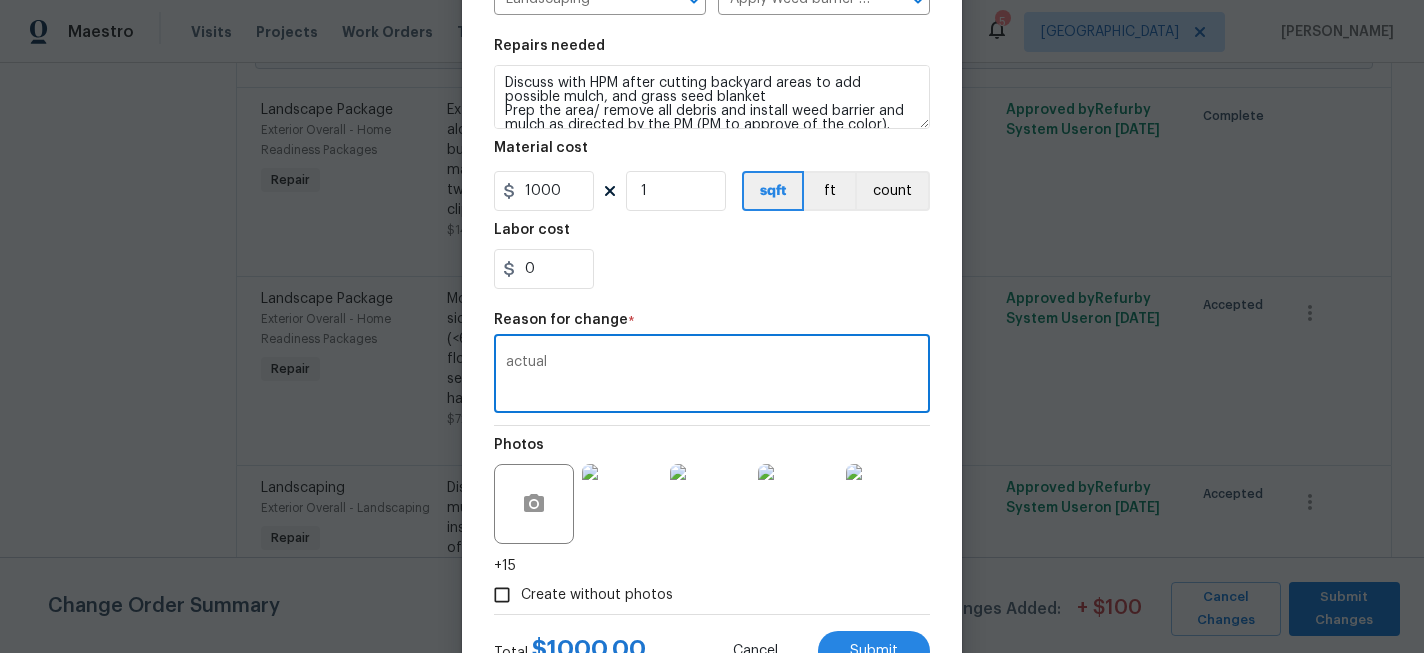scroll, scrollTop: 275, scrollLeft: 0, axis: vertical 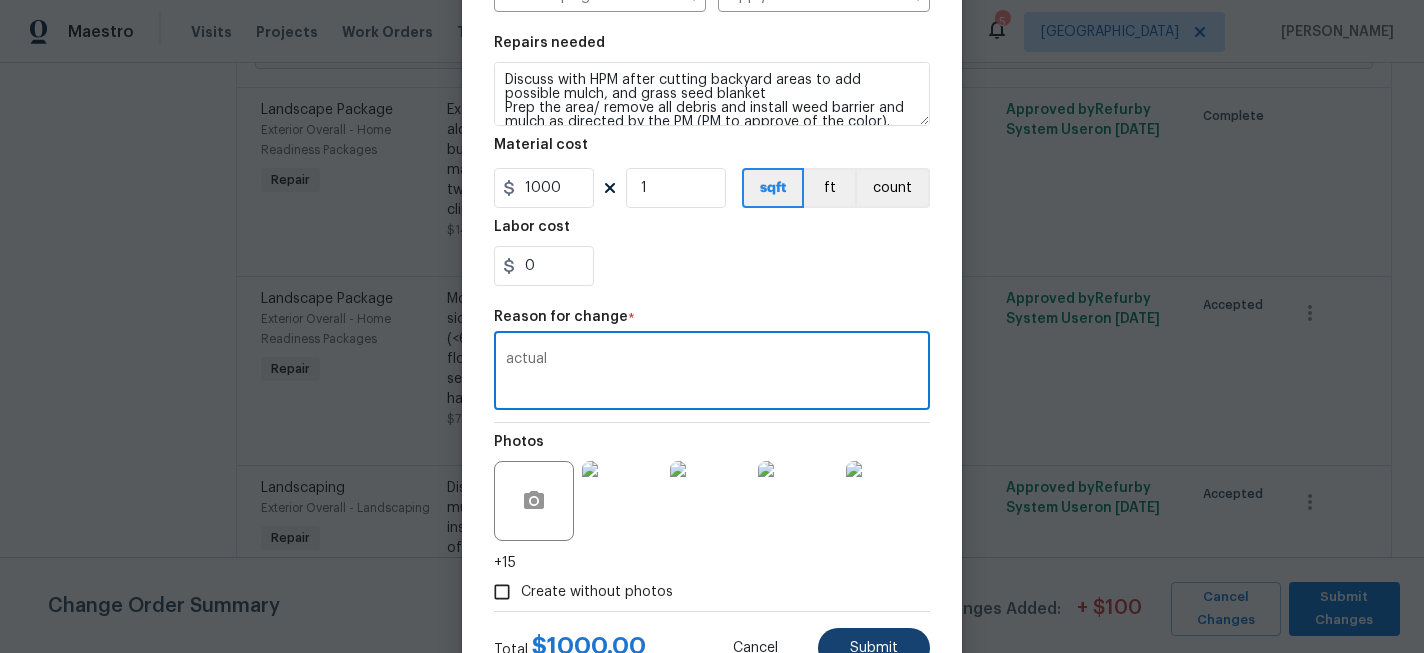 type on "actual" 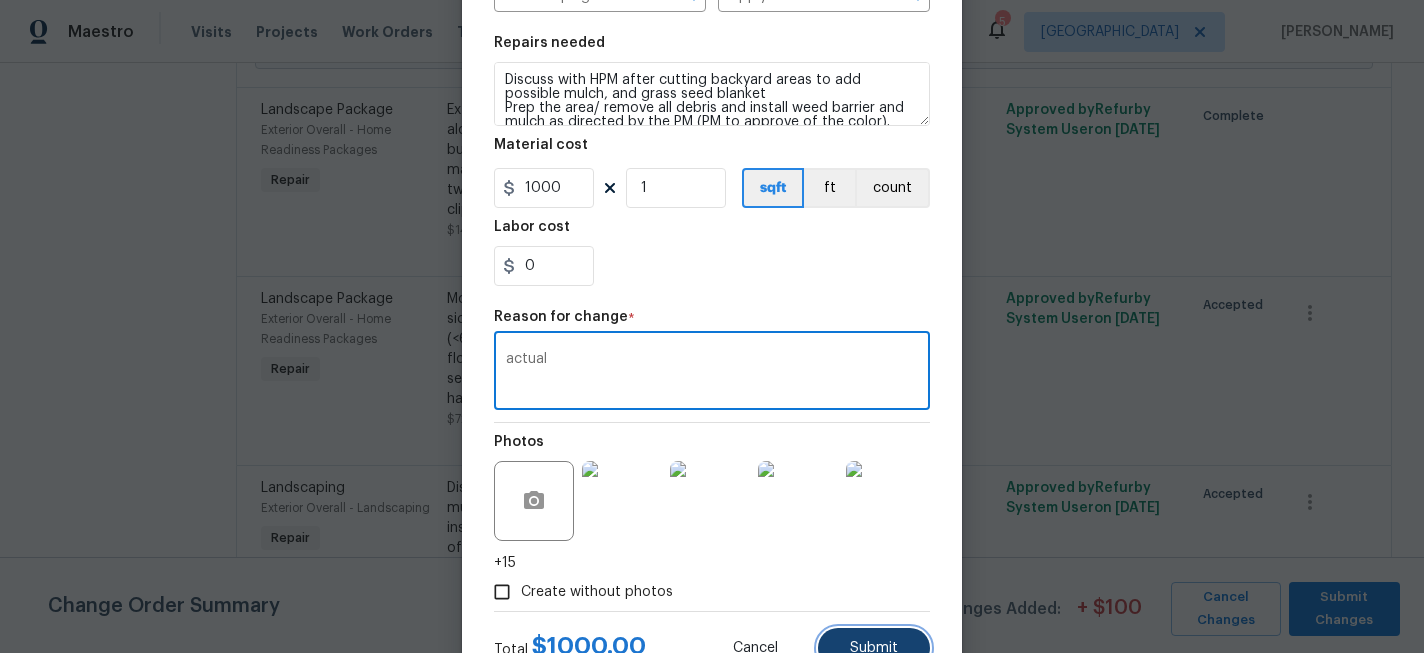 click on "Submit" at bounding box center [874, 648] 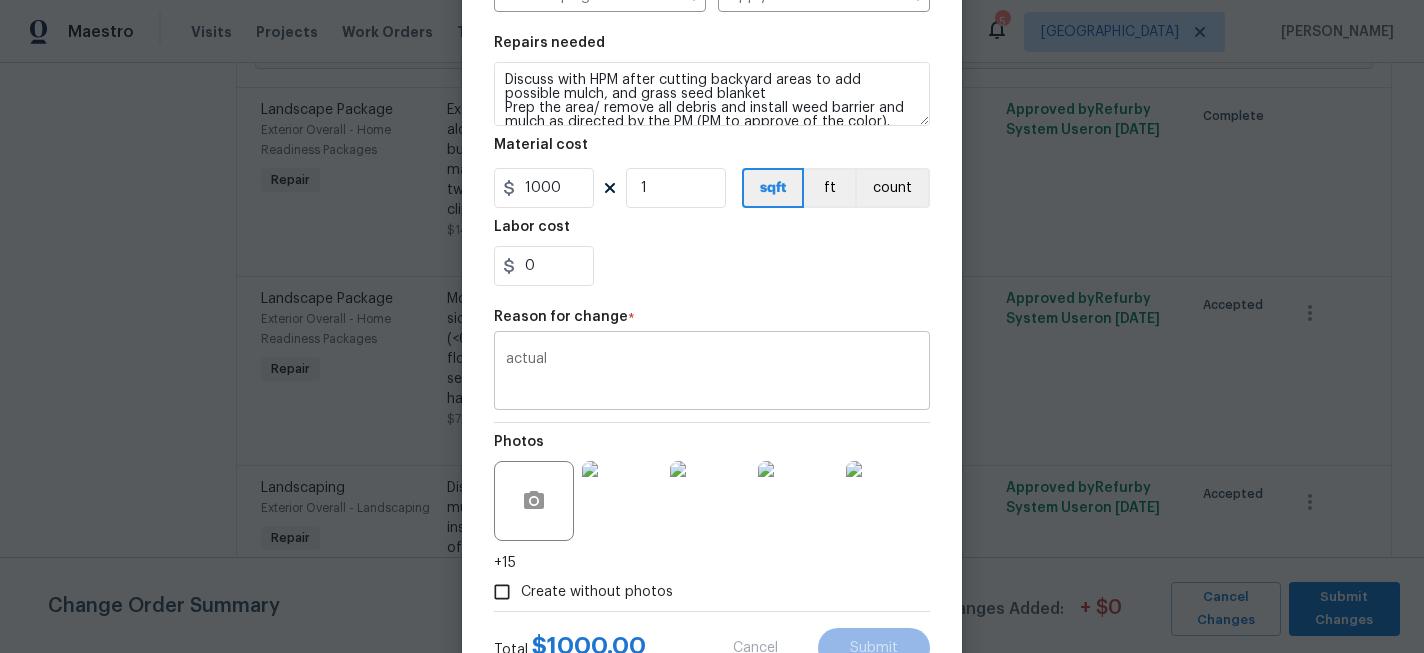 type on "300" 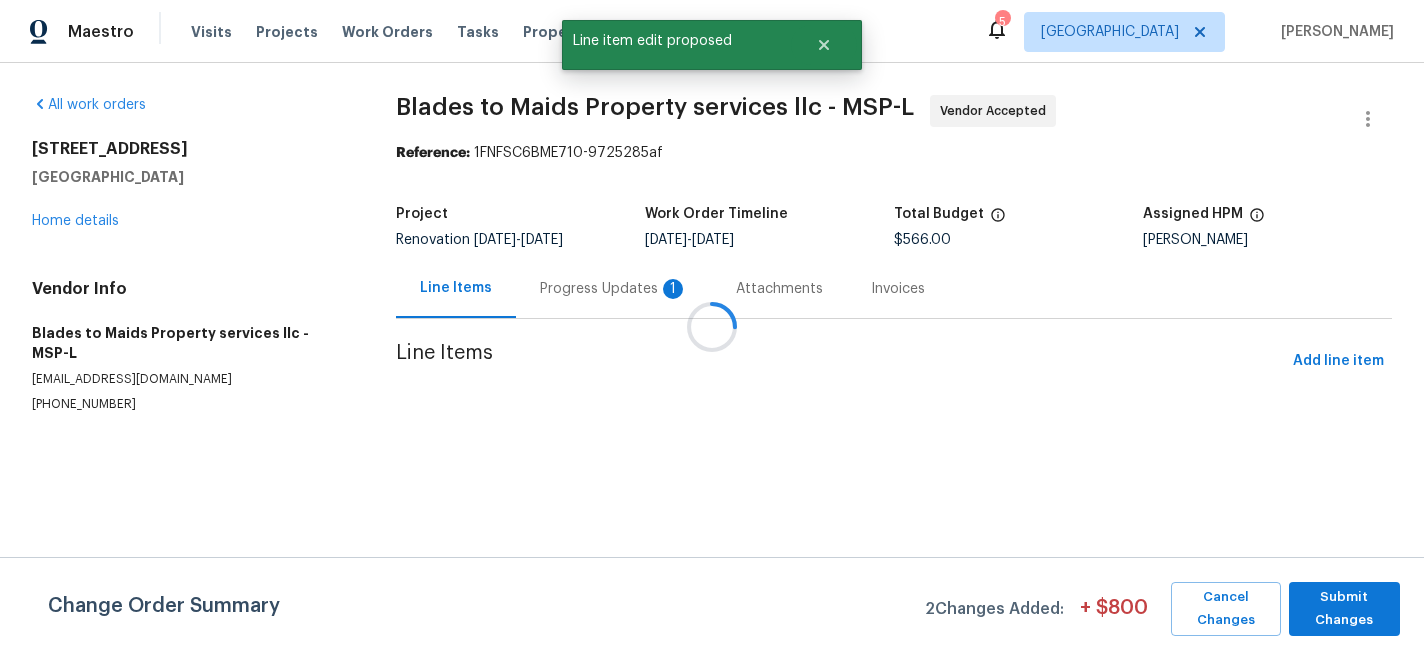 scroll, scrollTop: 0, scrollLeft: 0, axis: both 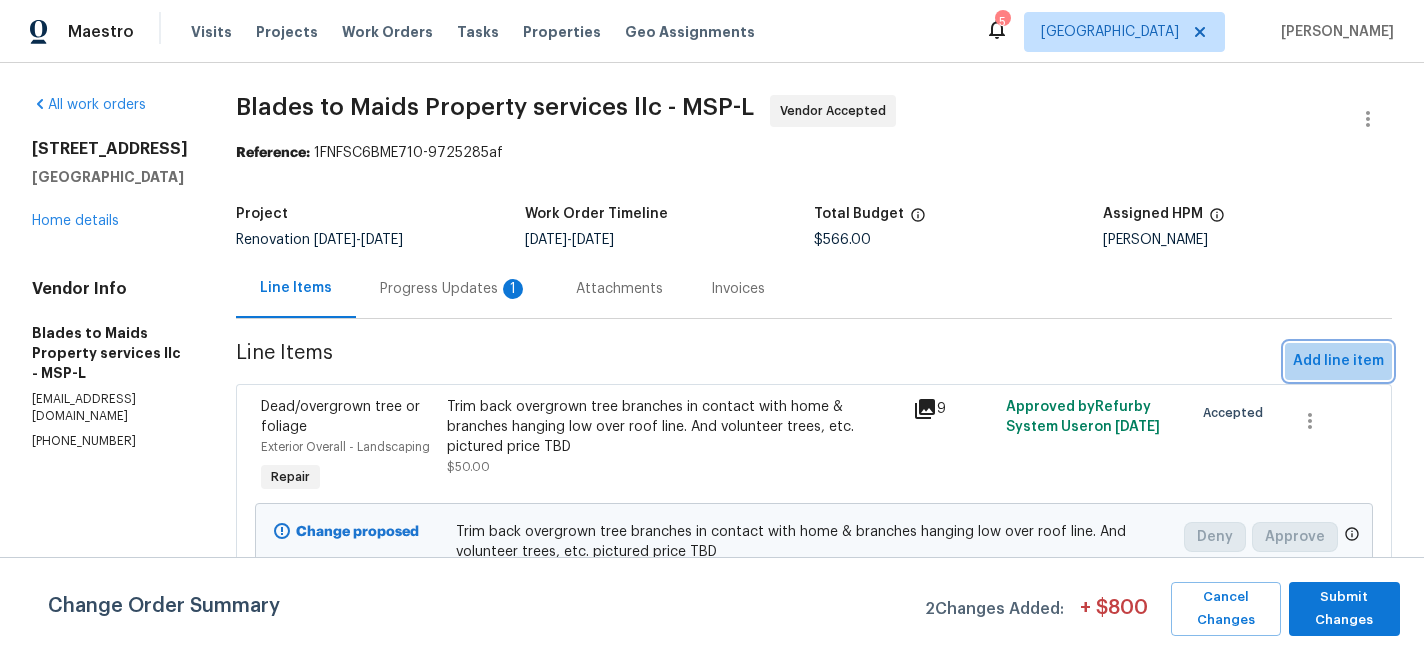 click on "Add line item" at bounding box center (1338, 361) 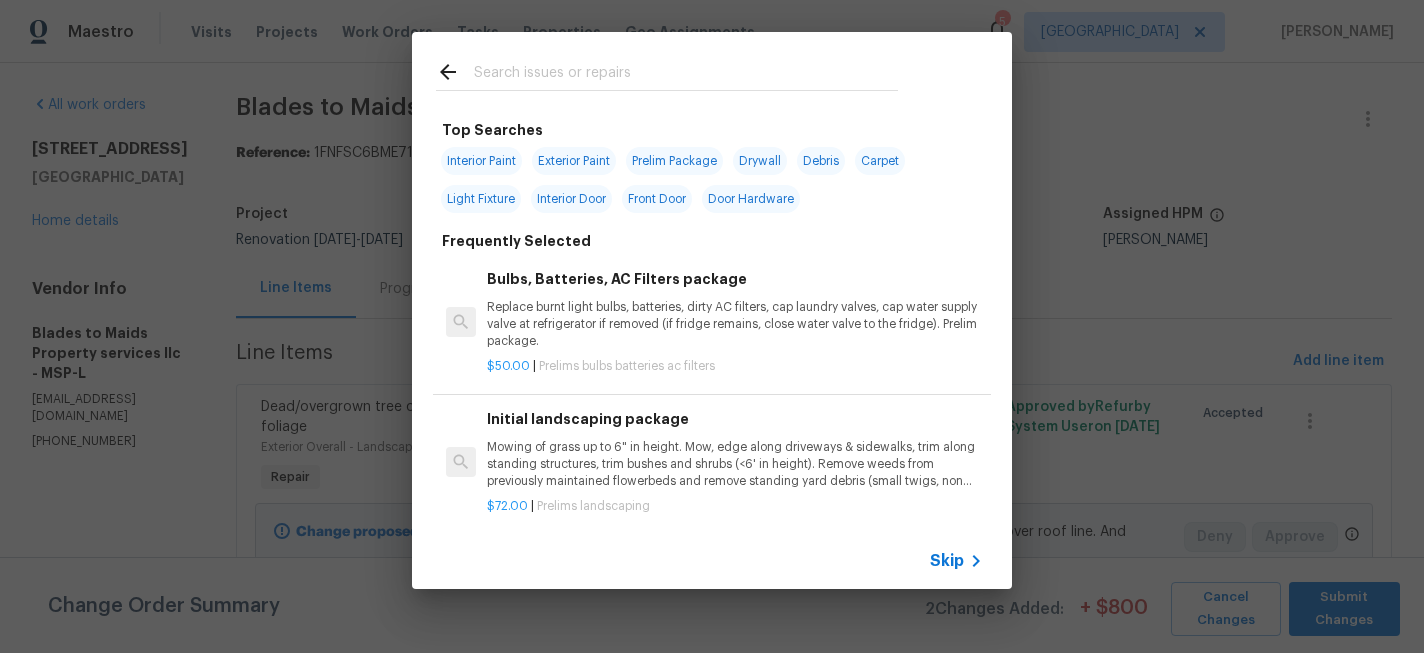 click at bounding box center [686, 75] 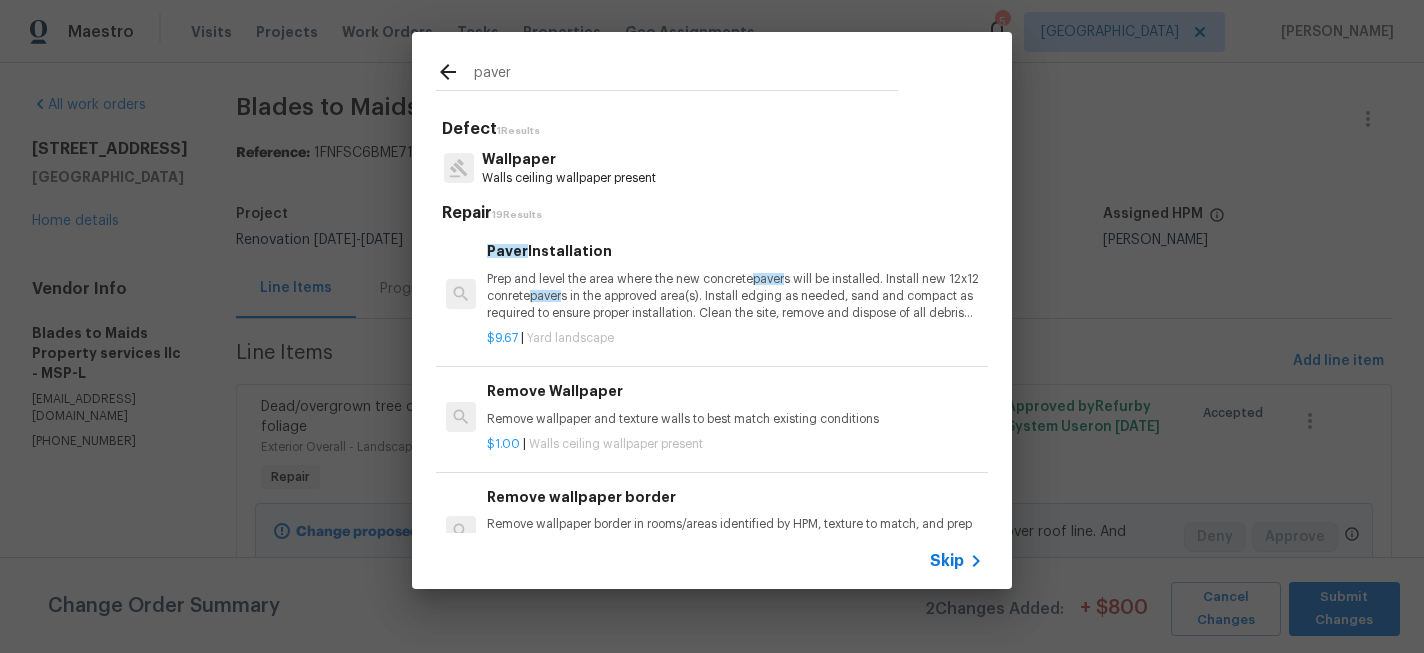type on "paver" 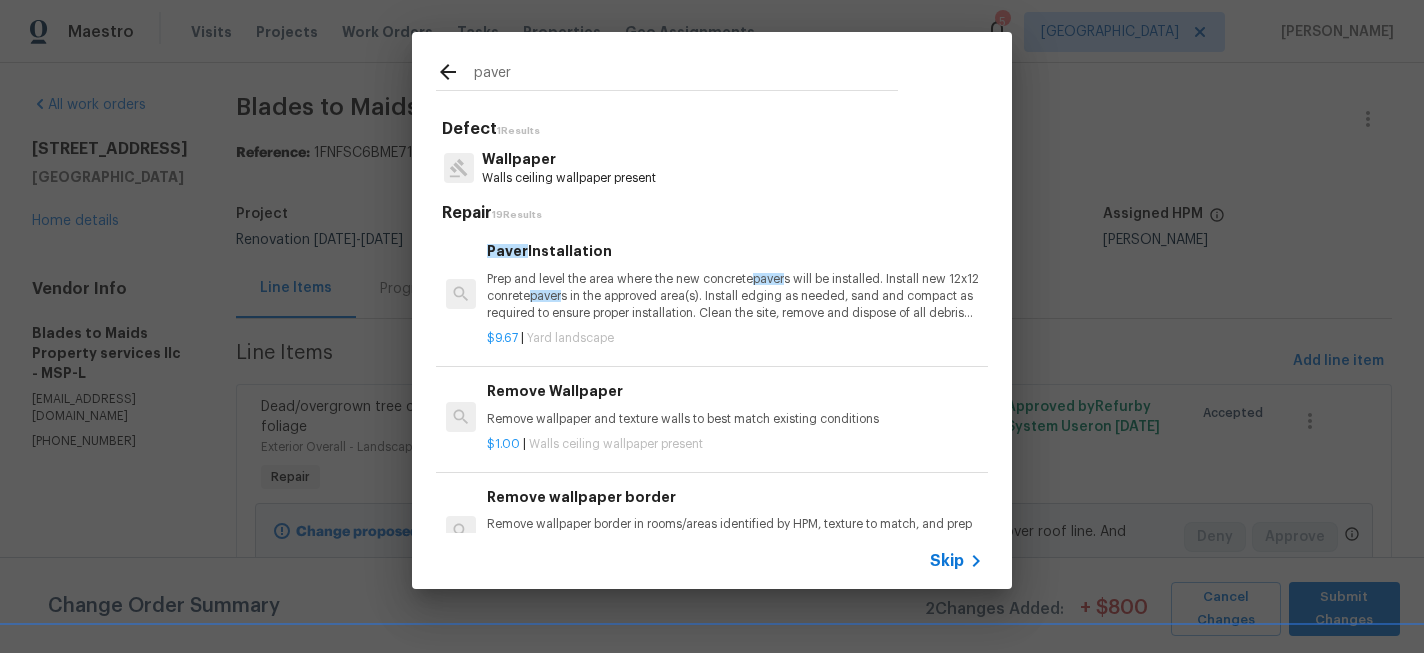 click on "Prep and level the area where the new concrete  paver s will be installed. Install new 12x12 conrete  paver s in the approved area(s). Install edging as needed, sand and compact as required to ensure proper installation. Clean the site, remove and dispose of all debris properly." at bounding box center (735, 296) 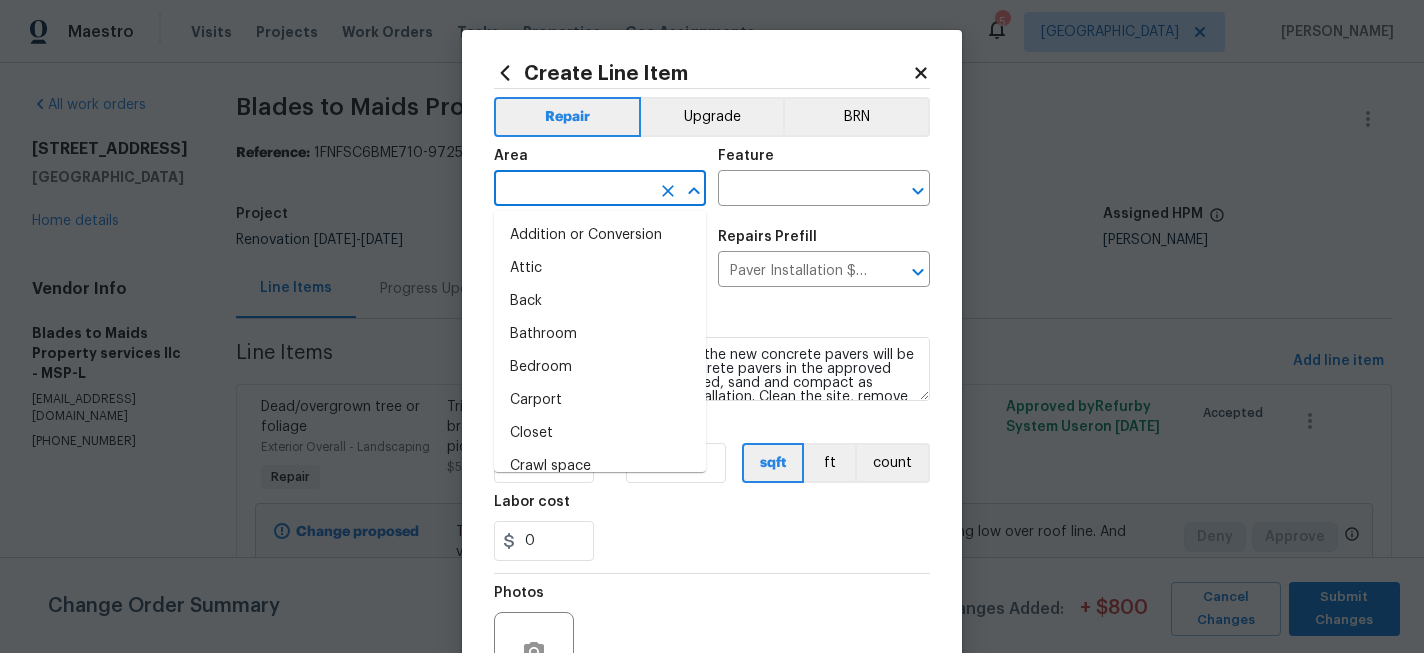 click at bounding box center (572, 190) 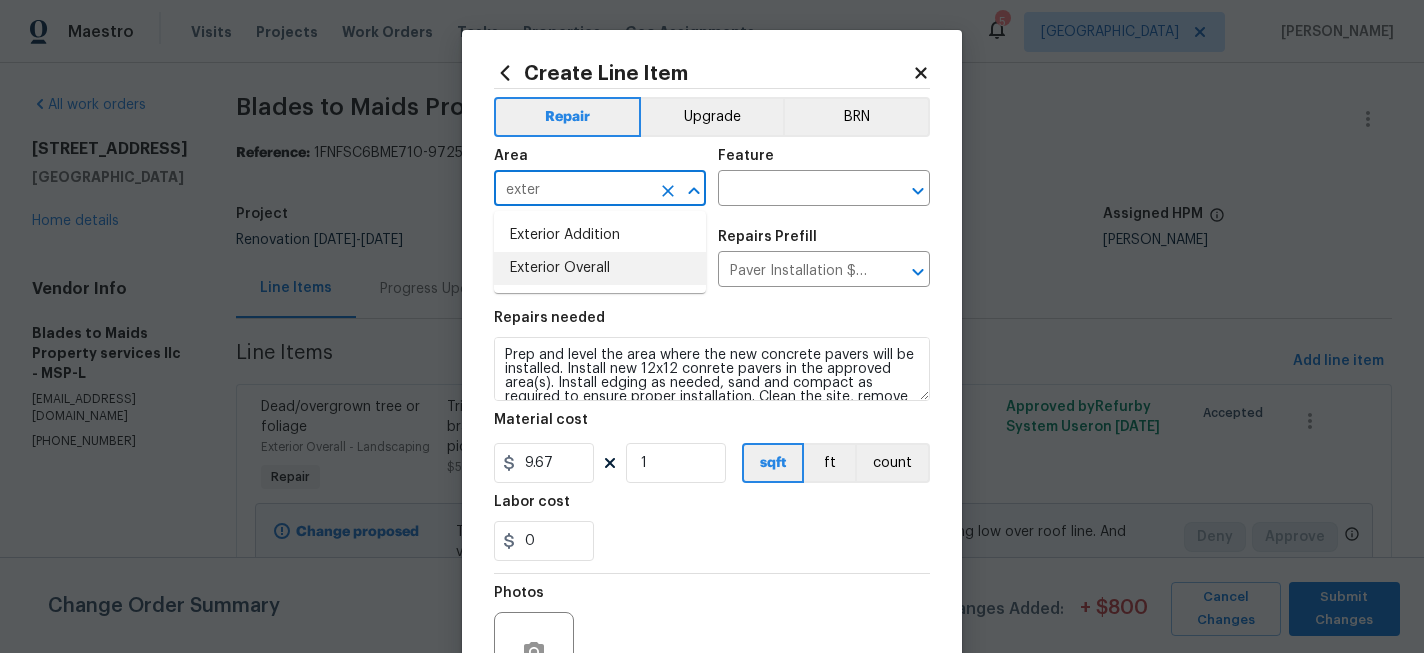 click on "Exterior Overall" at bounding box center (600, 268) 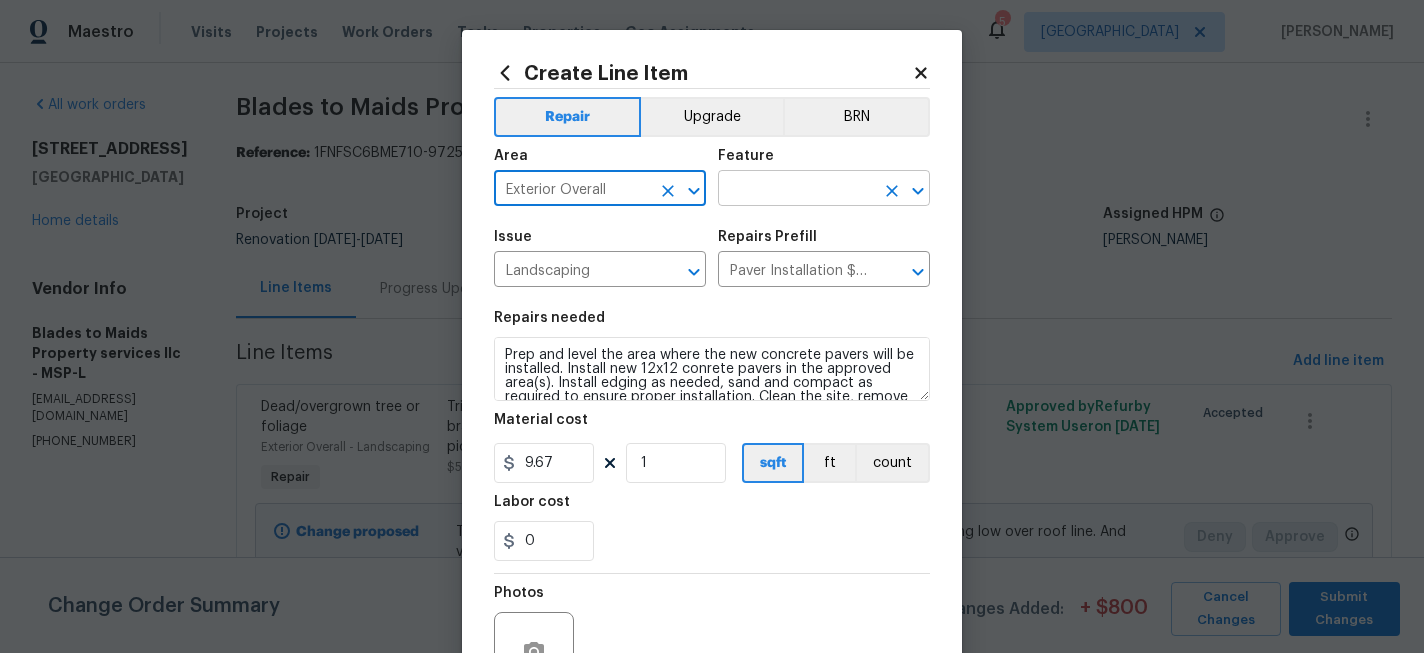 type on "Exterior Overall" 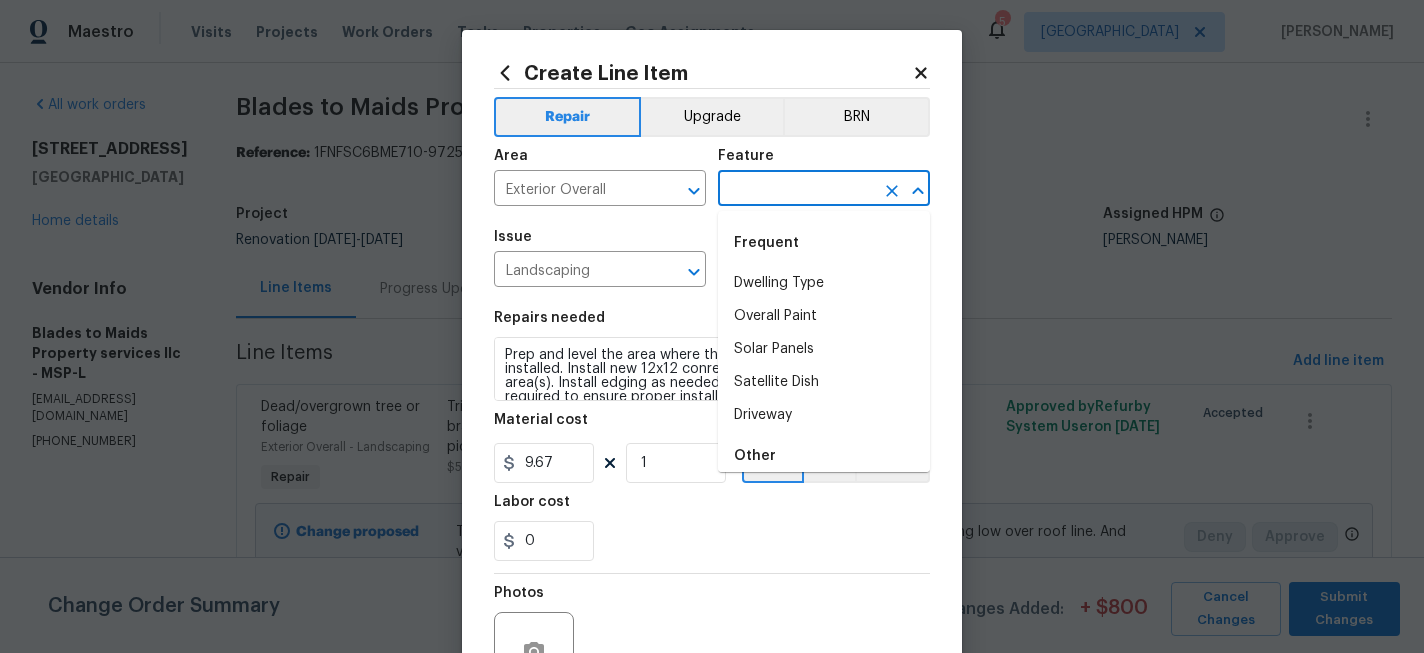 click at bounding box center (796, 190) 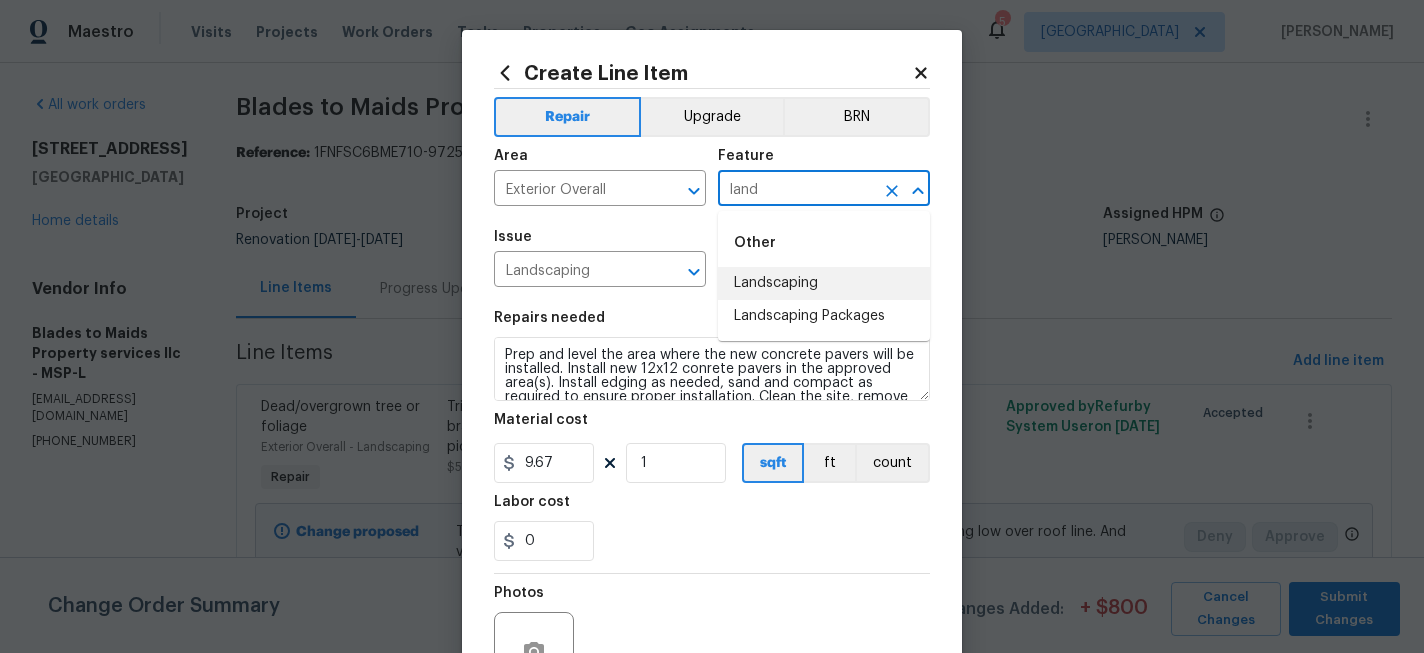 click on "Landscaping" at bounding box center (824, 283) 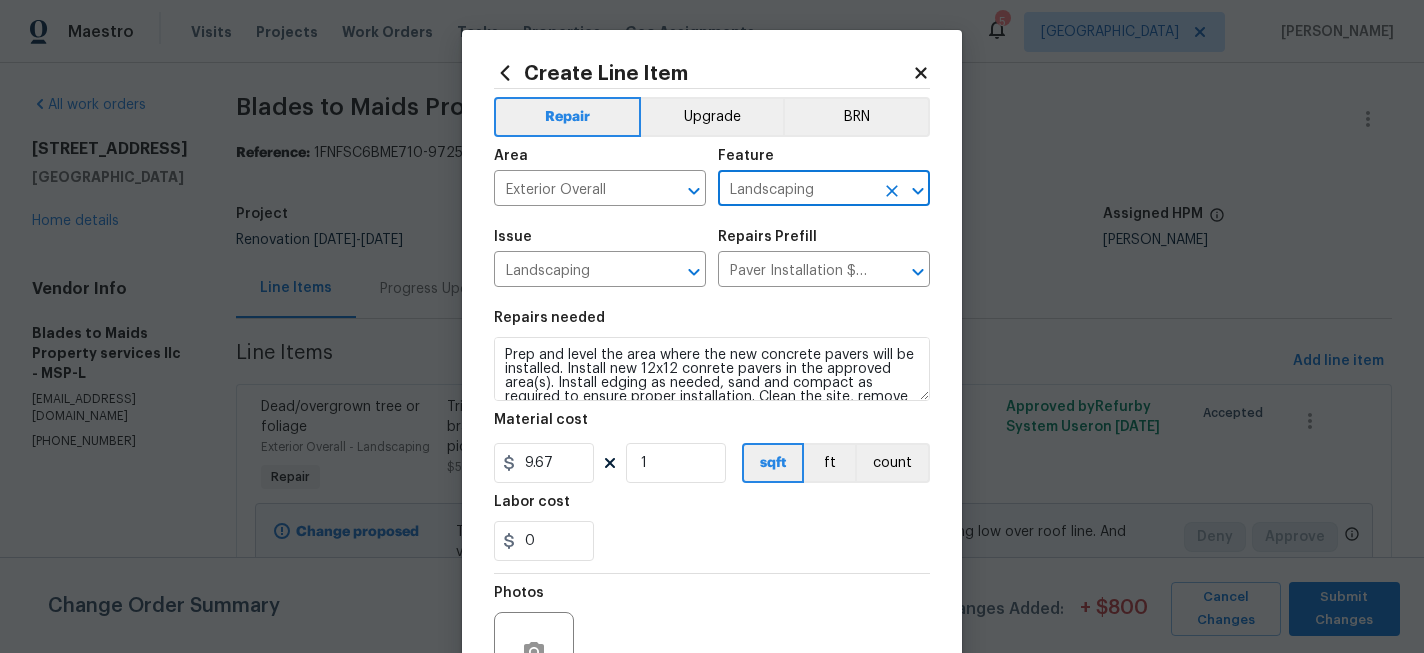type on "Landscaping" 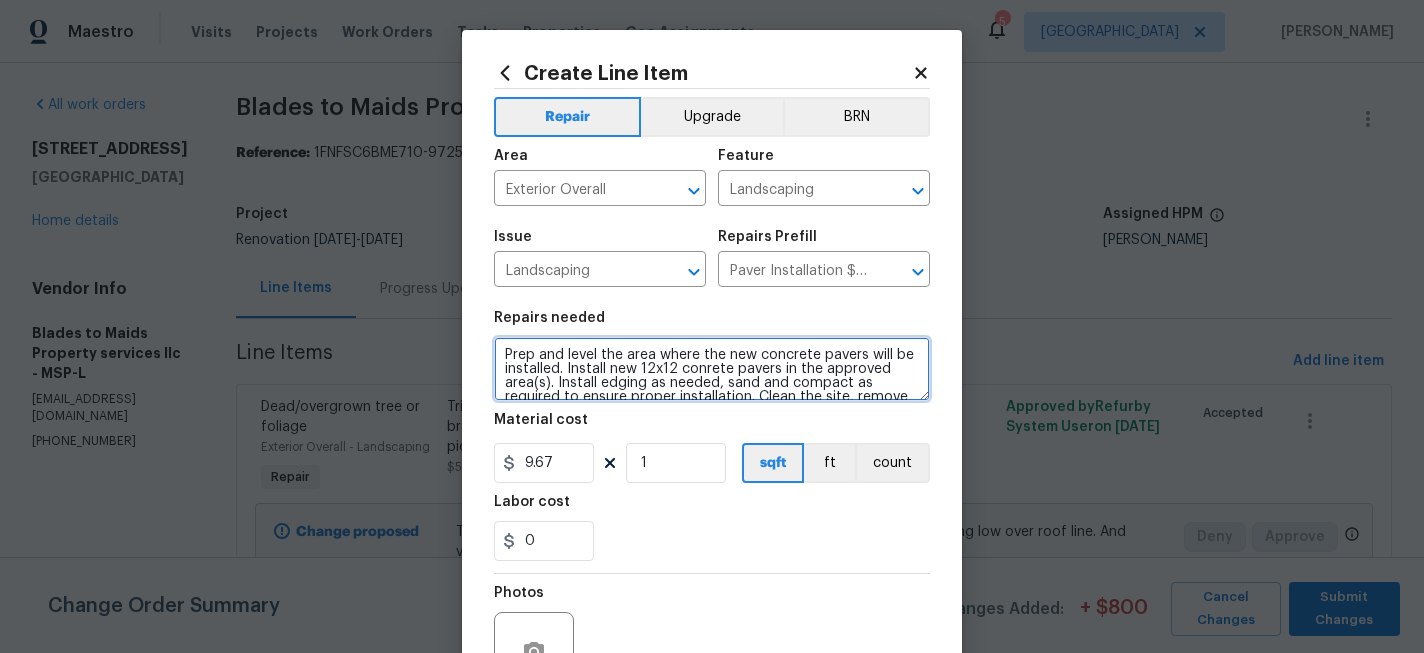click on "Prep and level the area where the new concrete pavers will be installed. Install new 12x12 conrete pavers in the approved area(s). Install edging as needed, sand and compact as required to ensure proper installation. Clean the site, remove and dispose of all debris properly." at bounding box center (712, 369) 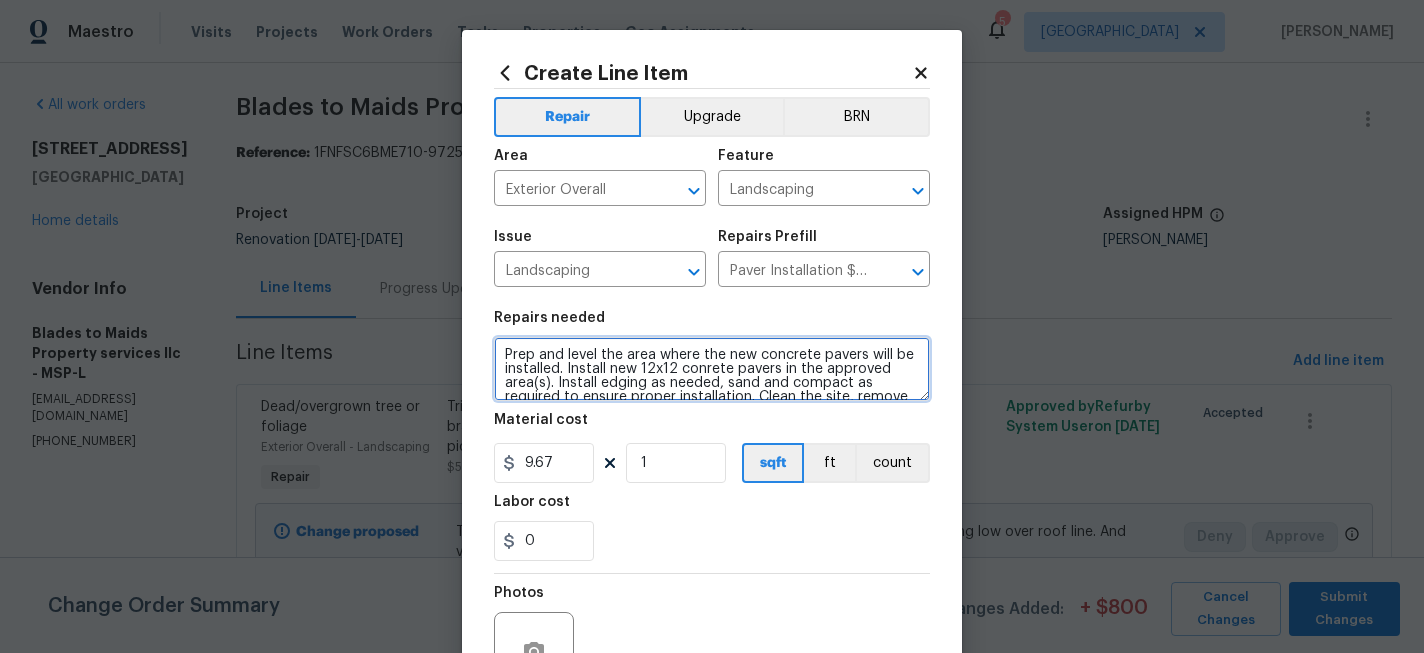 click on "Prep and level the area where the new concrete pavers will be installed. Install new 12x12 conrete pavers in the approved area(s). Install edging as needed, sand and compact as required to ensure proper installation. Clean the site, remove and dispose of all debris properly." at bounding box center [712, 369] 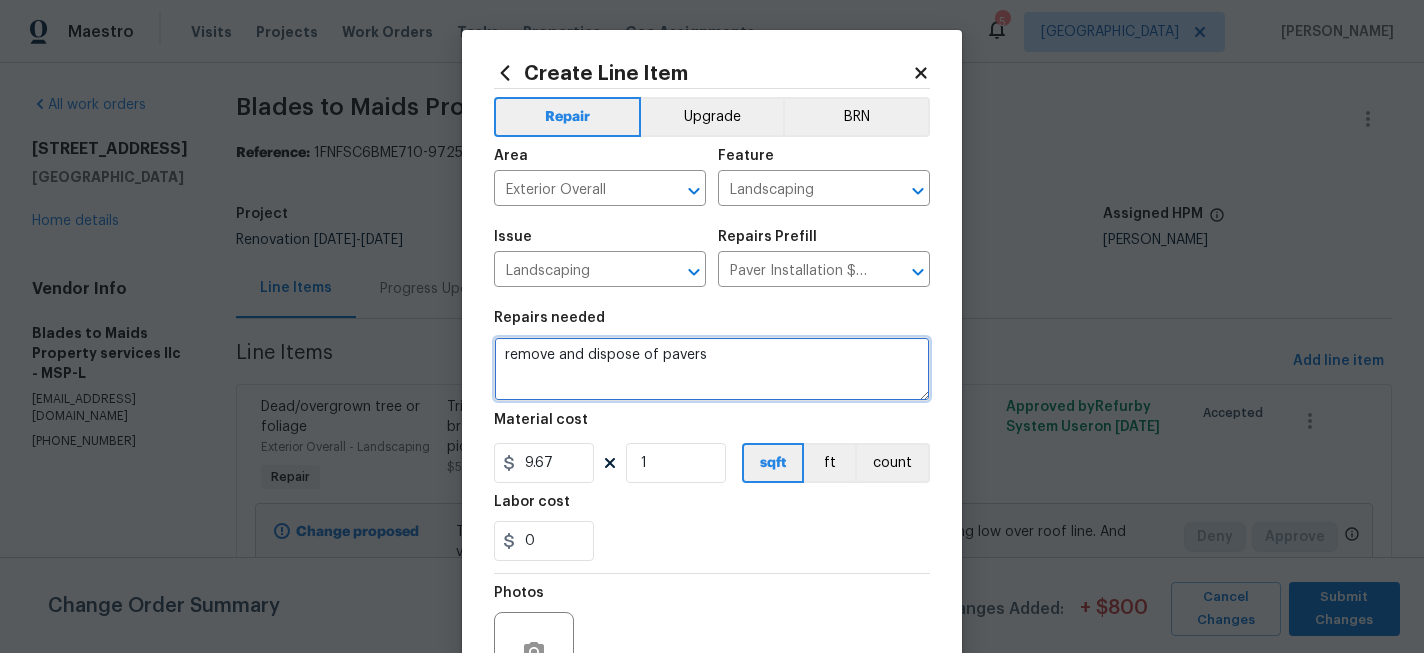 type on "remove and dispose of pavers" 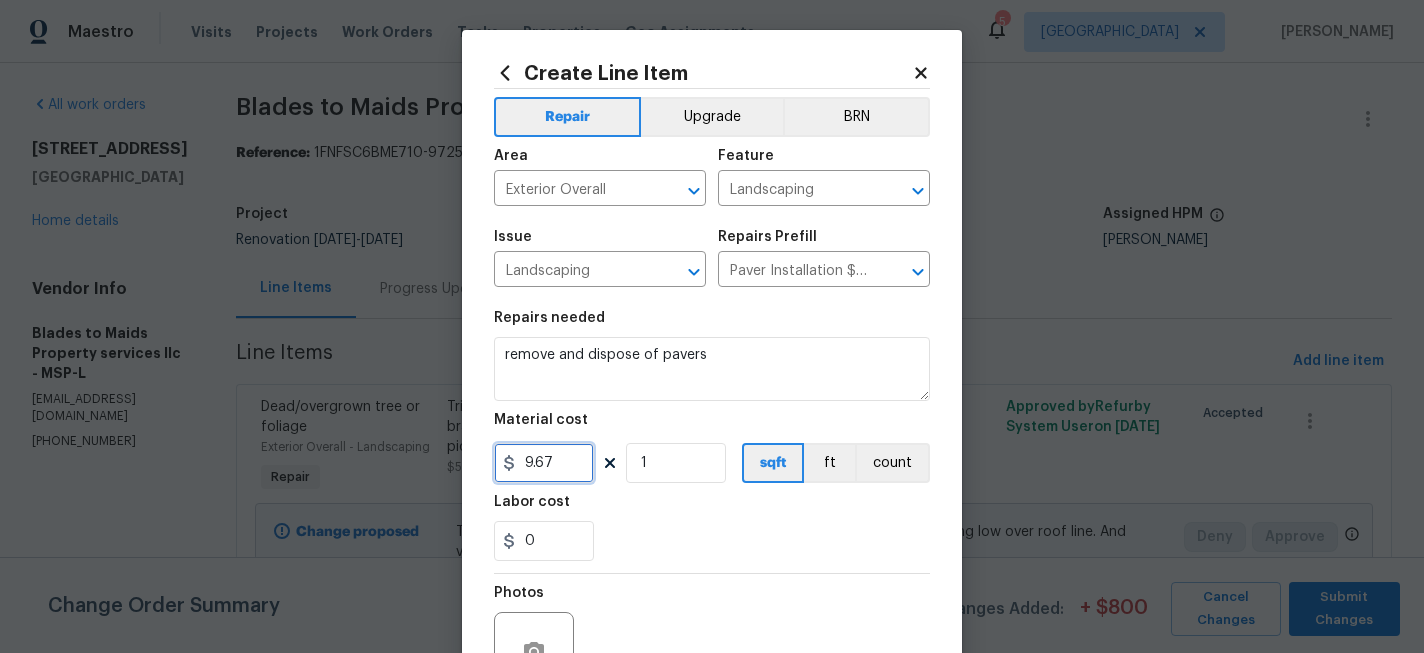 drag, startPoint x: 574, startPoint y: 464, endPoint x: 398, endPoint y: 464, distance: 176 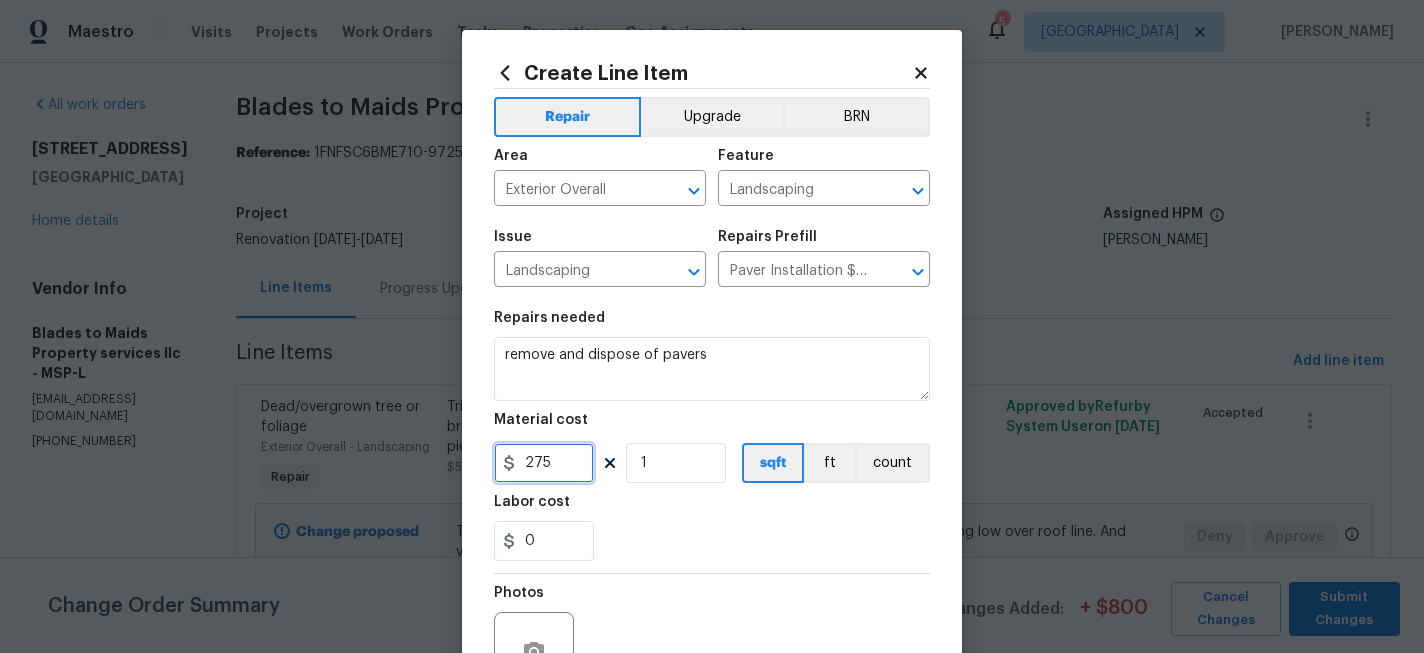 type on "275" 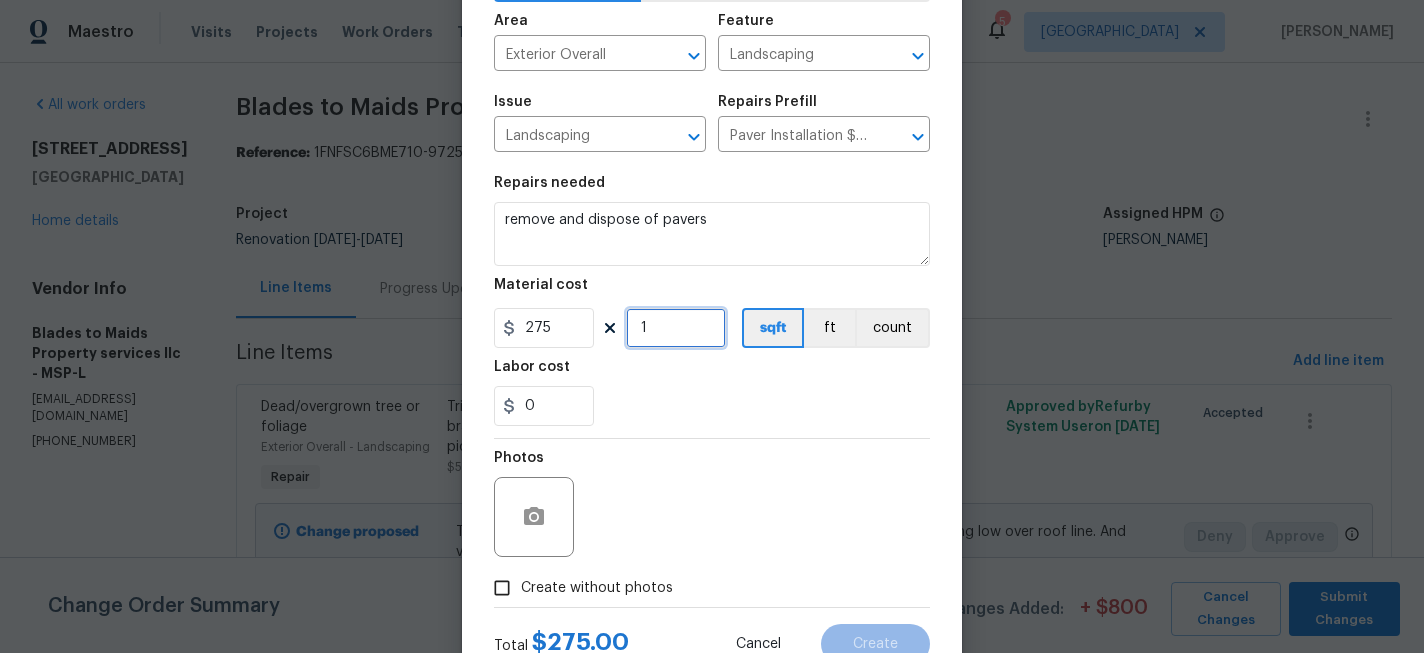 scroll, scrollTop: 158, scrollLeft: 0, axis: vertical 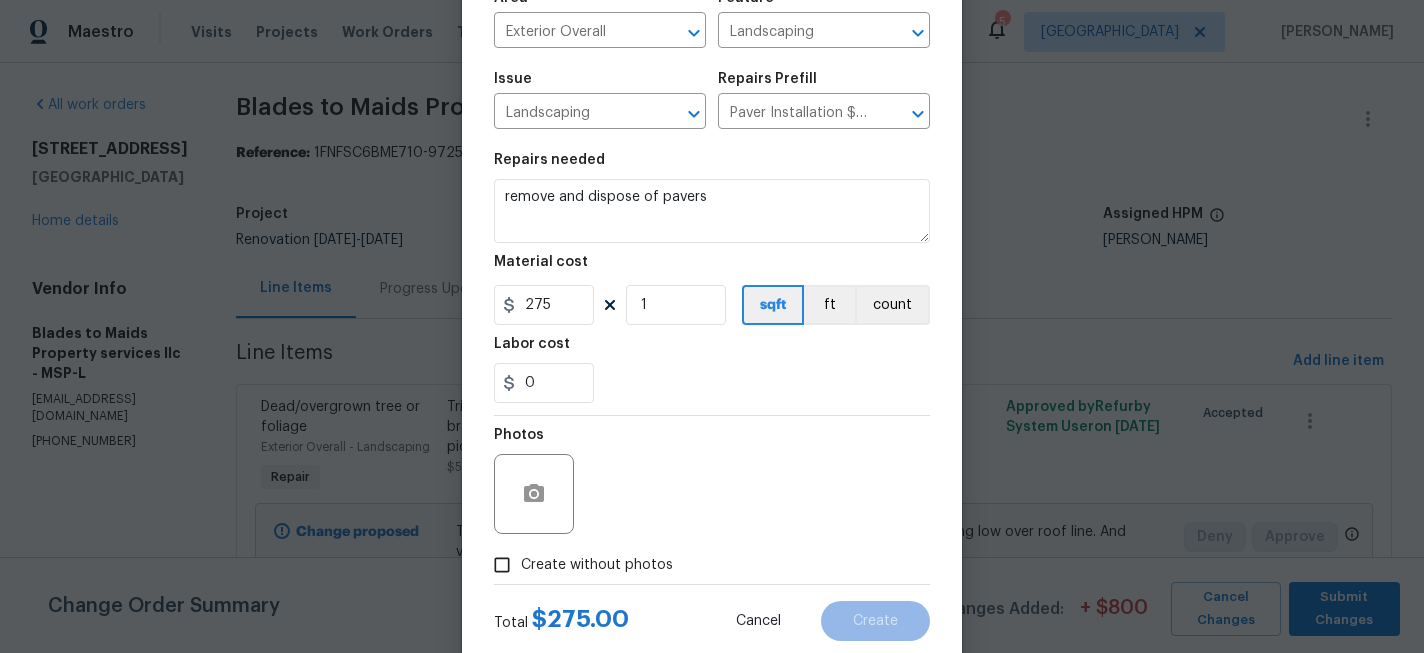 click on "Create without photos" at bounding box center (597, 565) 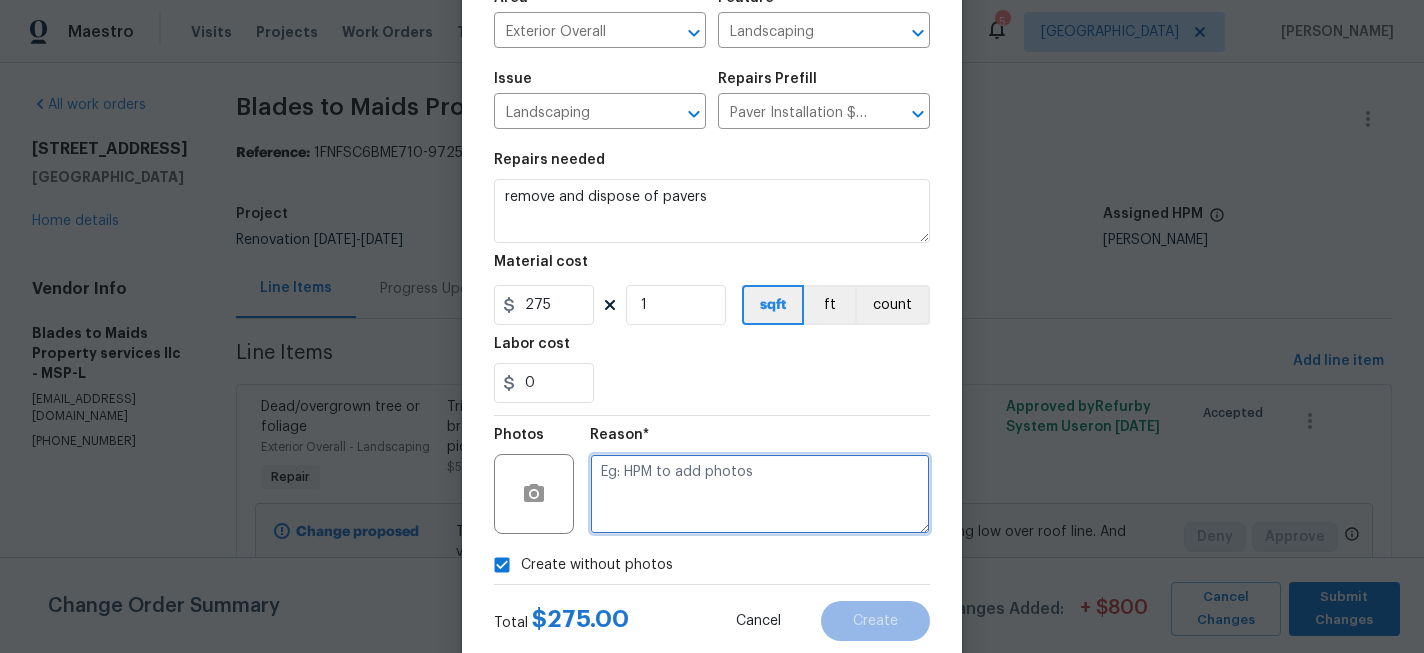 click at bounding box center [760, 494] 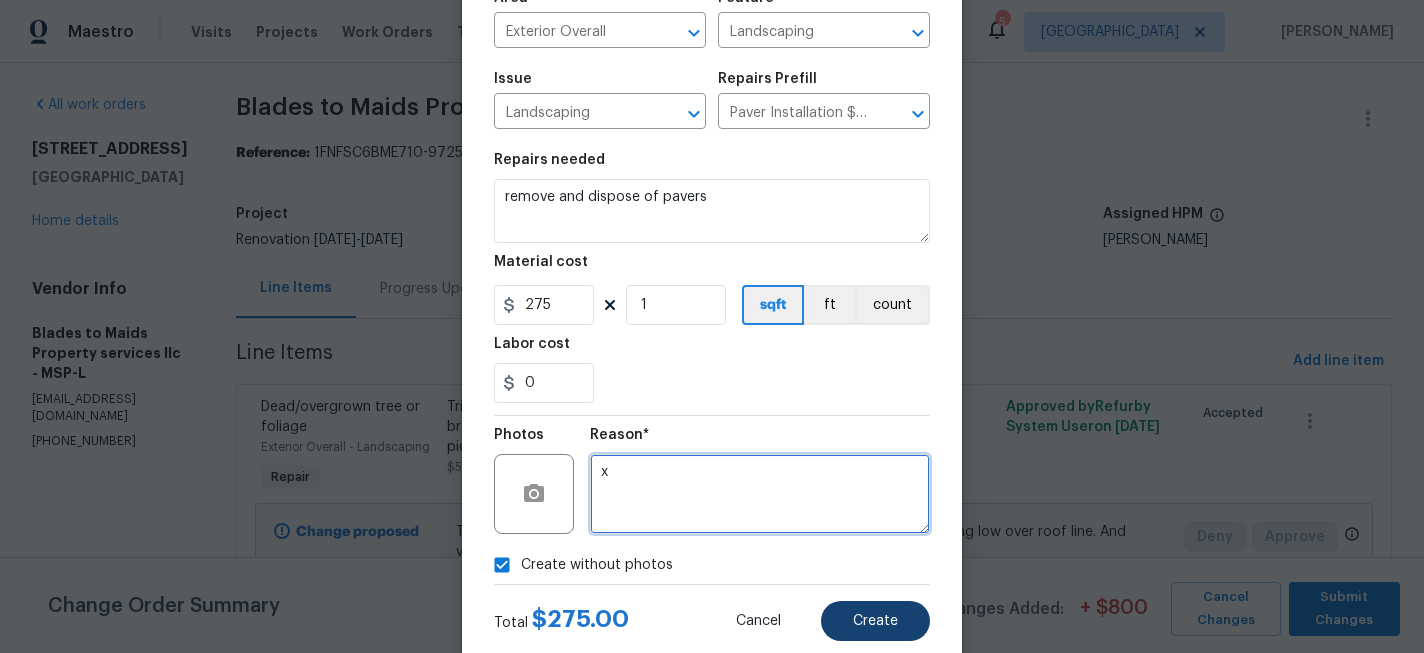 type on "x" 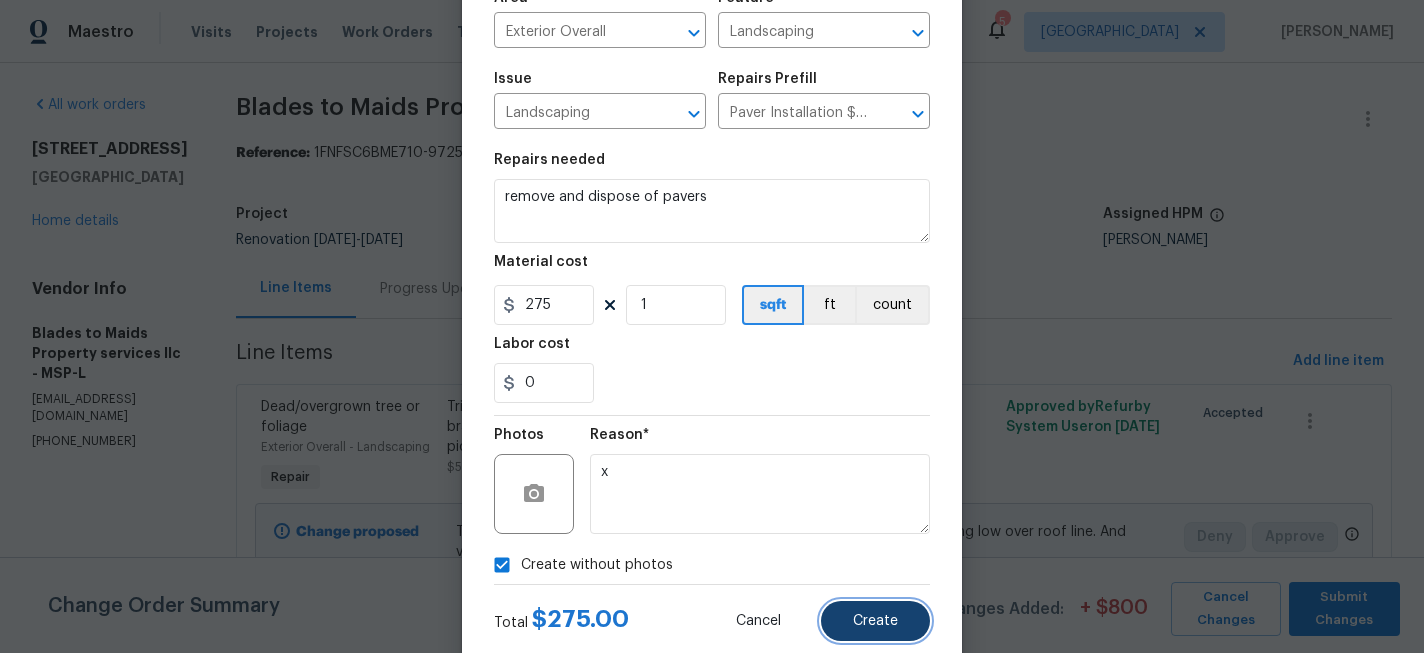 click on "Create" at bounding box center (875, 621) 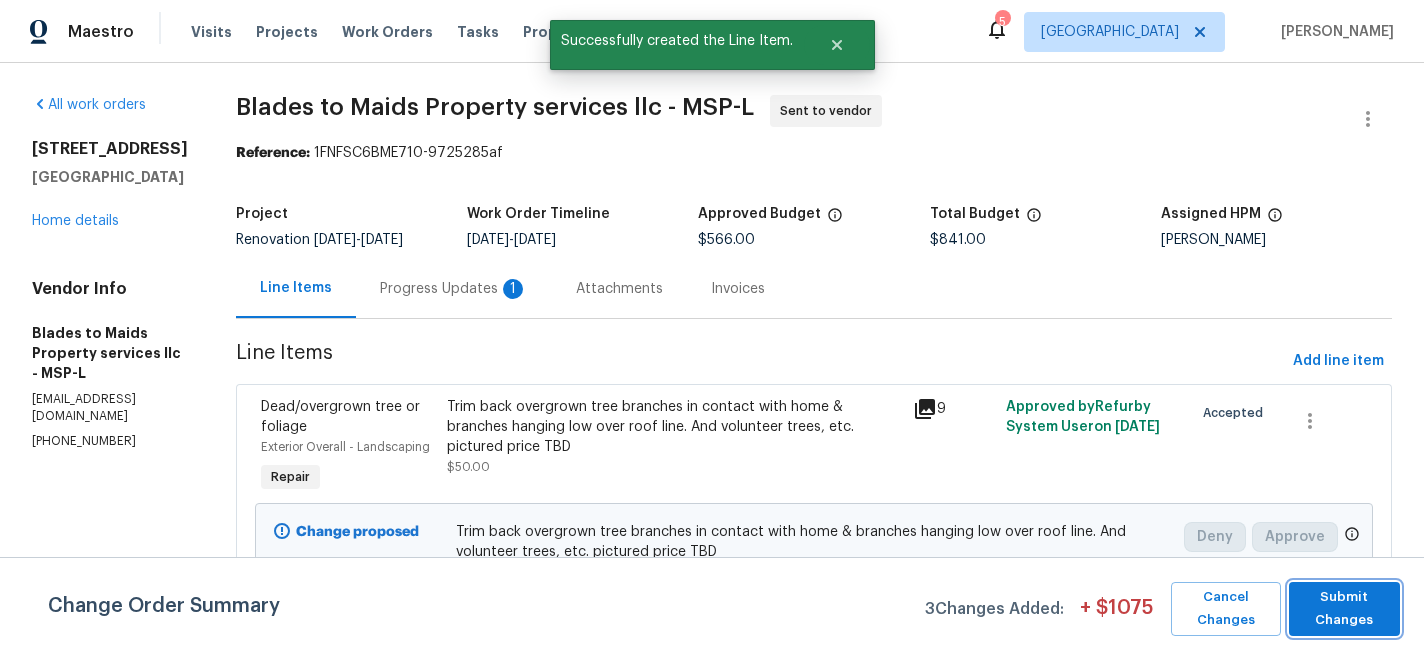 click on "Submit Changes" at bounding box center [1345, 609] 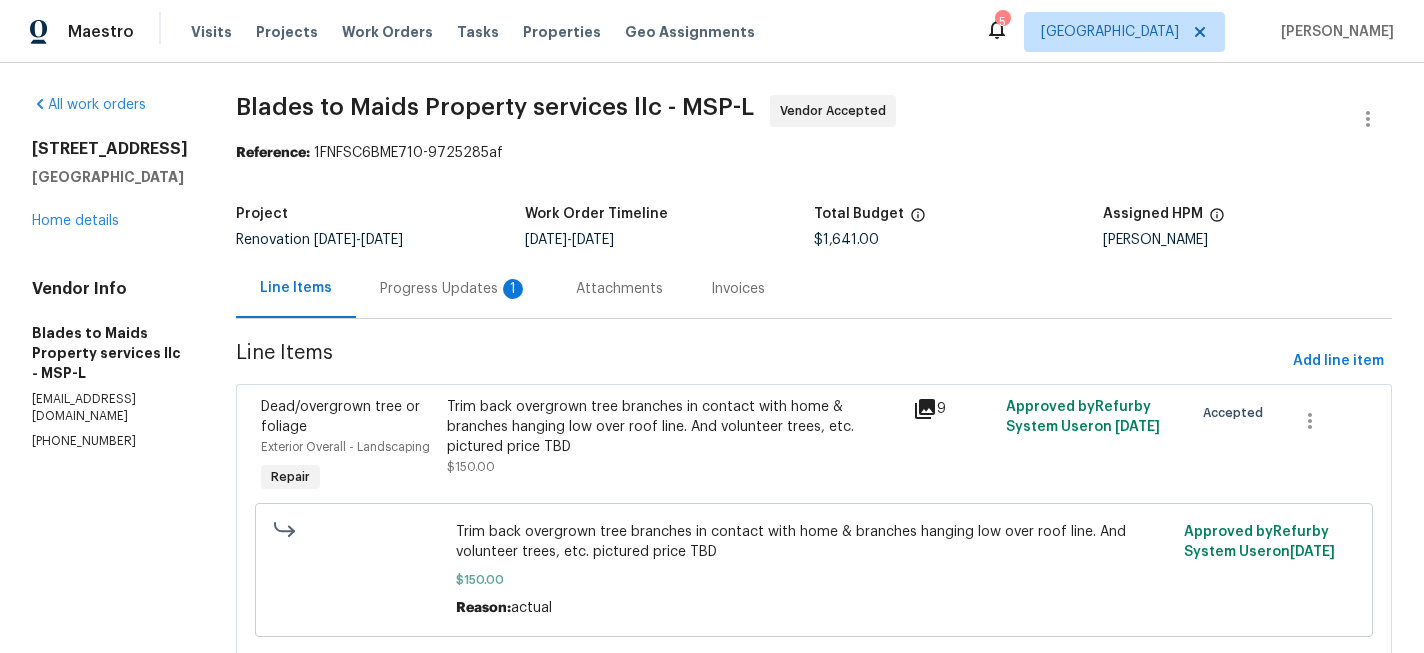 click on "Progress Updates 1" at bounding box center (454, 289) 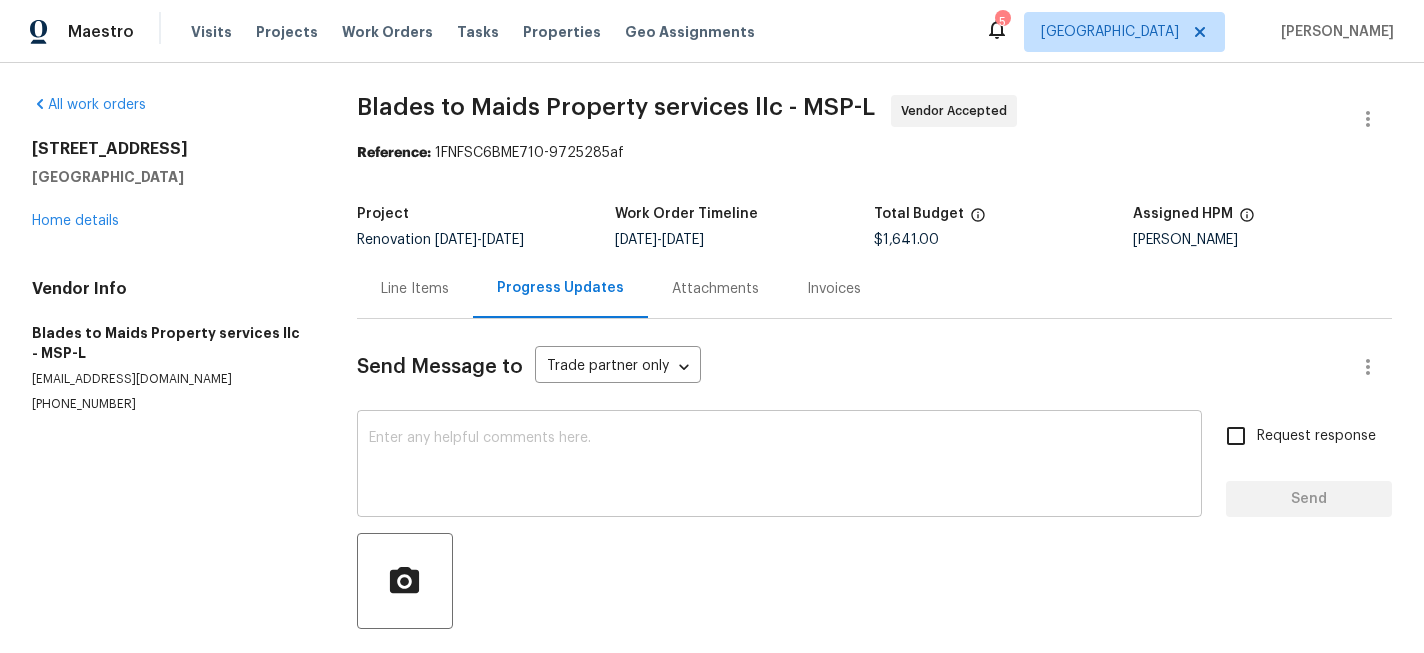 click at bounding box center [779, 466] 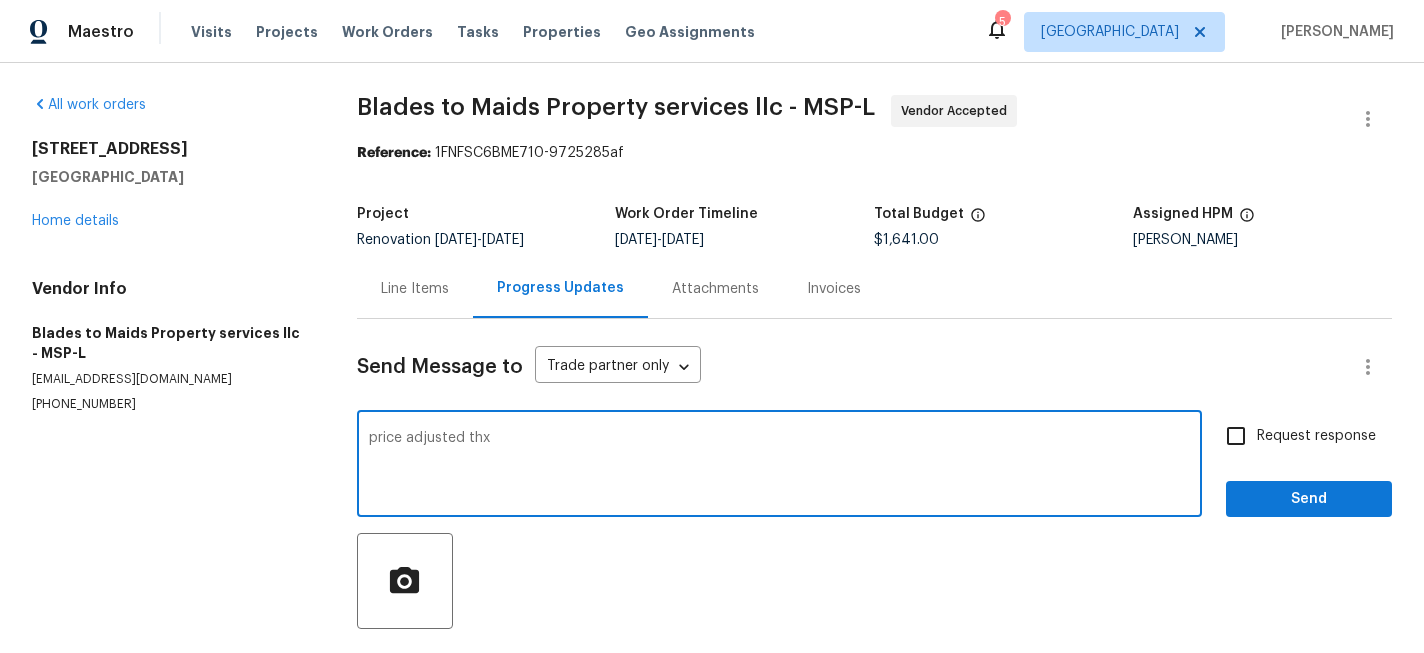 type on "price adjusted thx" 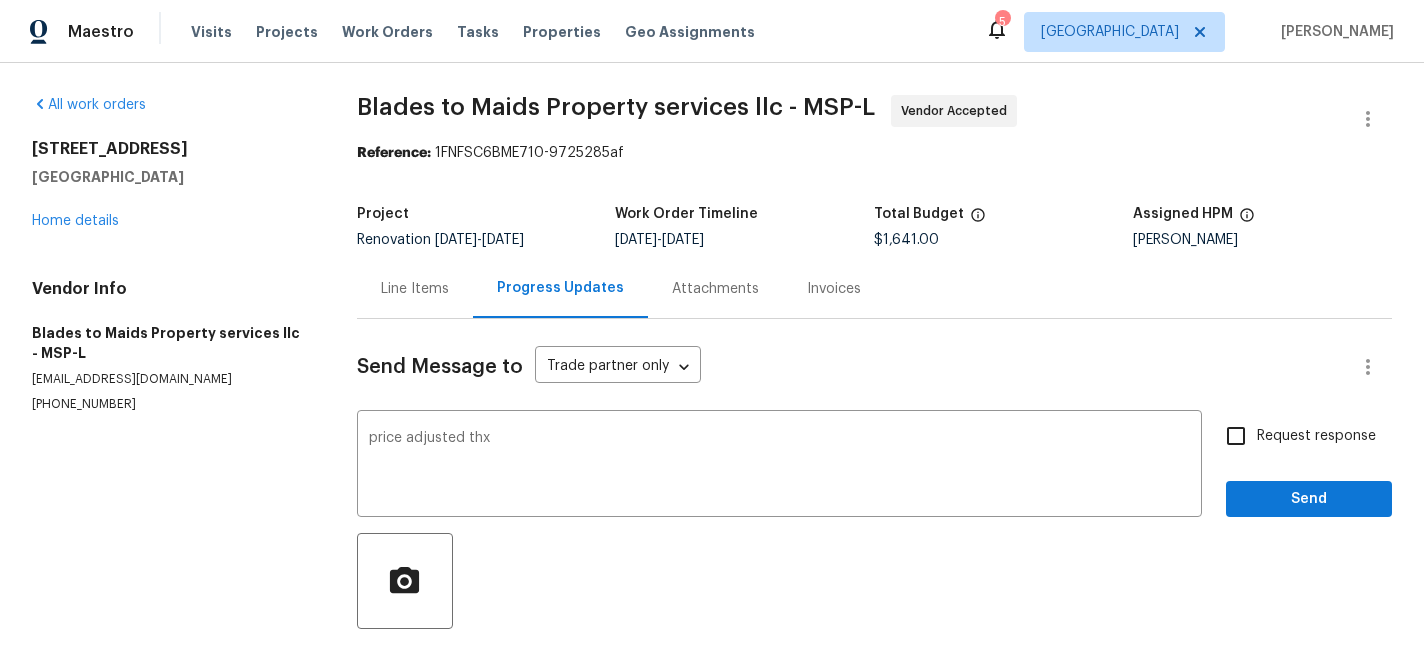 click on "Request response" at bounding box center (1316, 436) 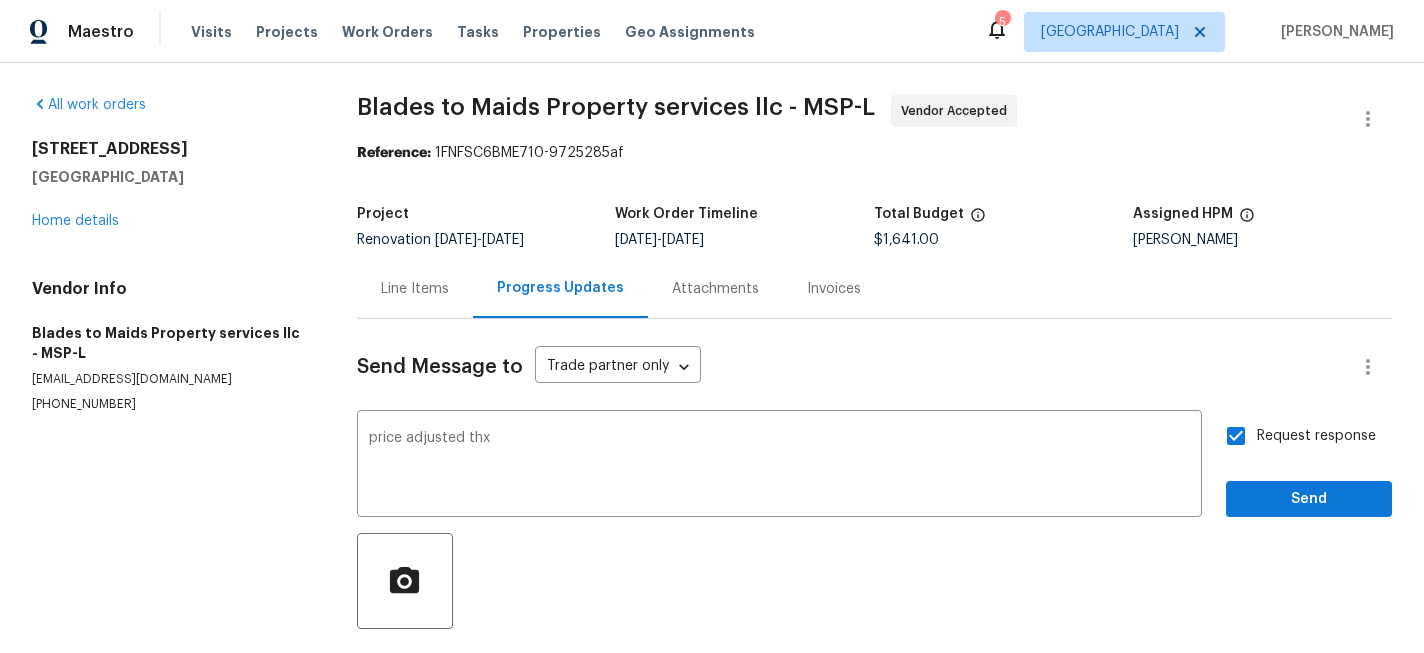 click on "Request response Send" at bounding box center [1309, 466] 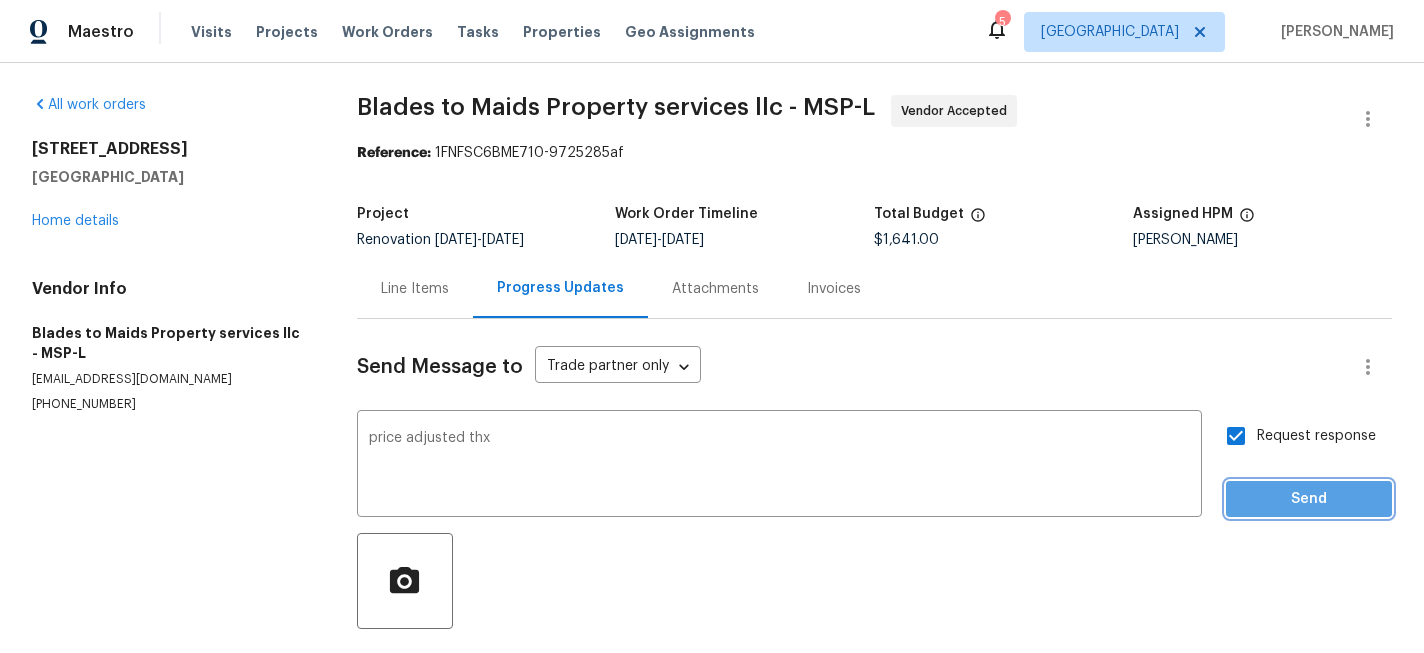 click on "Send" at bounding box center (1309, 499) 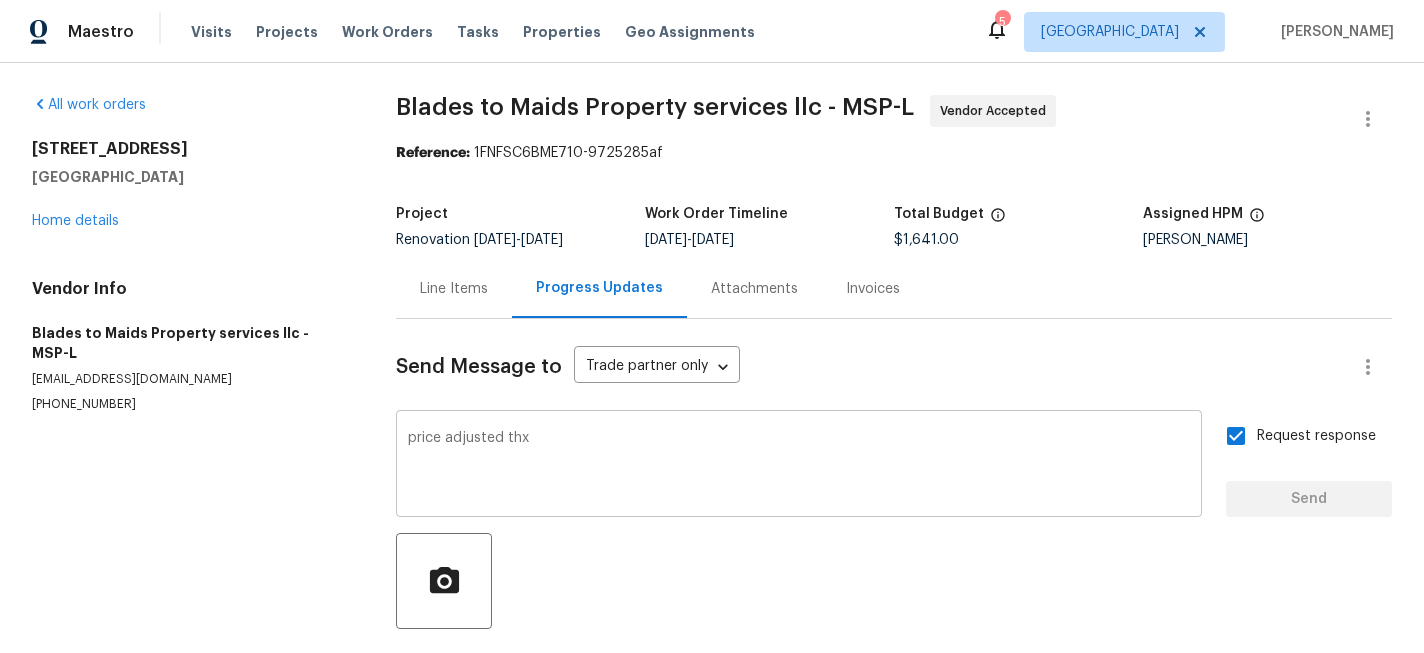 type 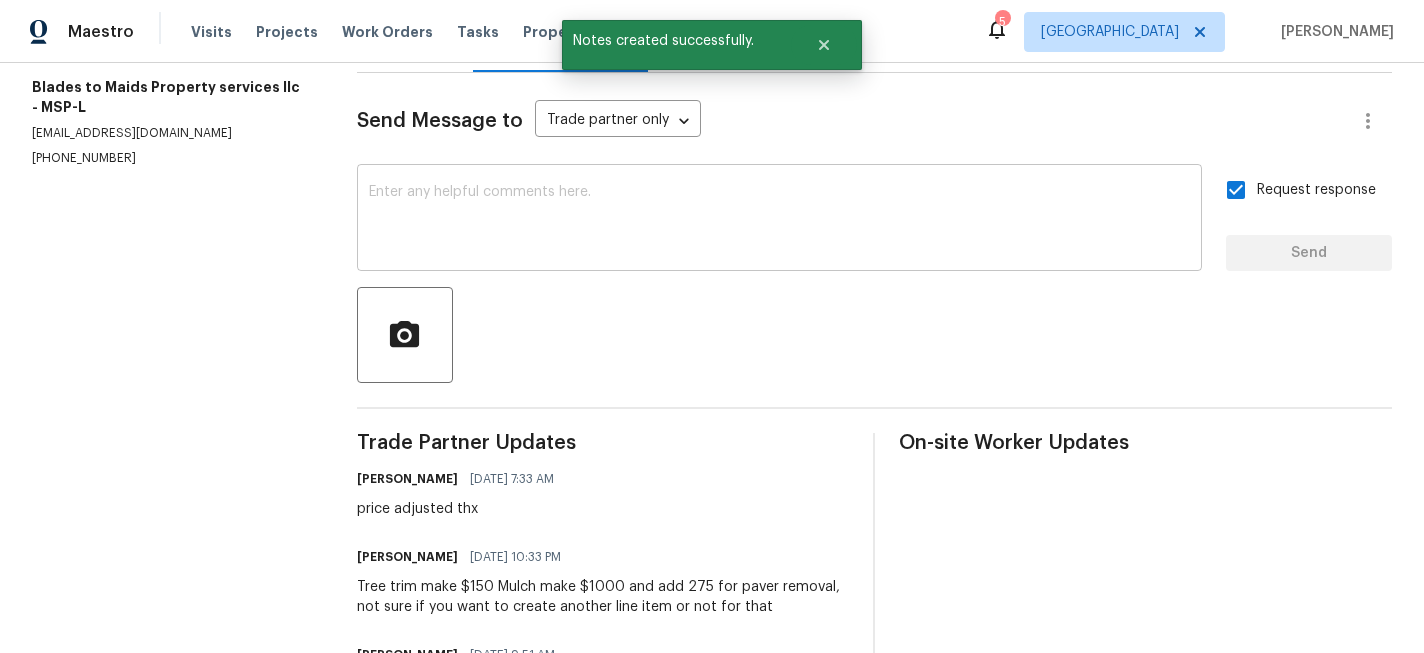 scroll, scrollTop: 280, scrollLeft: 0, axis: vertical 